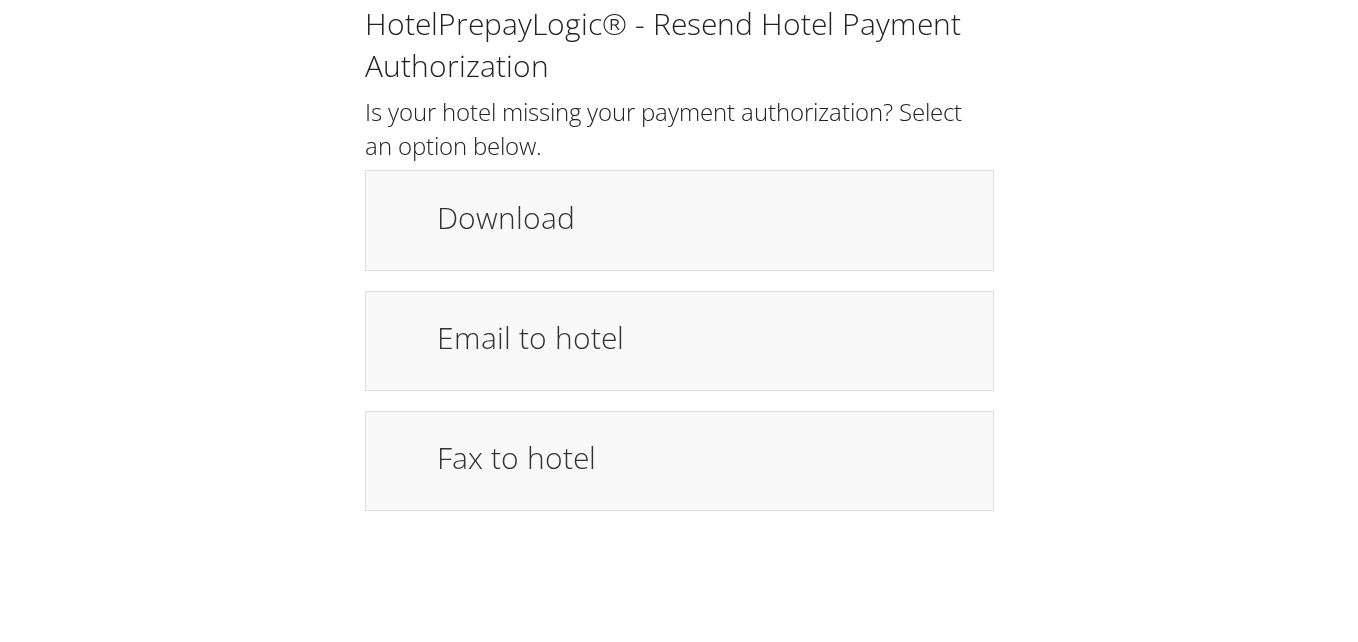 scroll, scrollTop: 0, scrollLeft: 0, axis: both 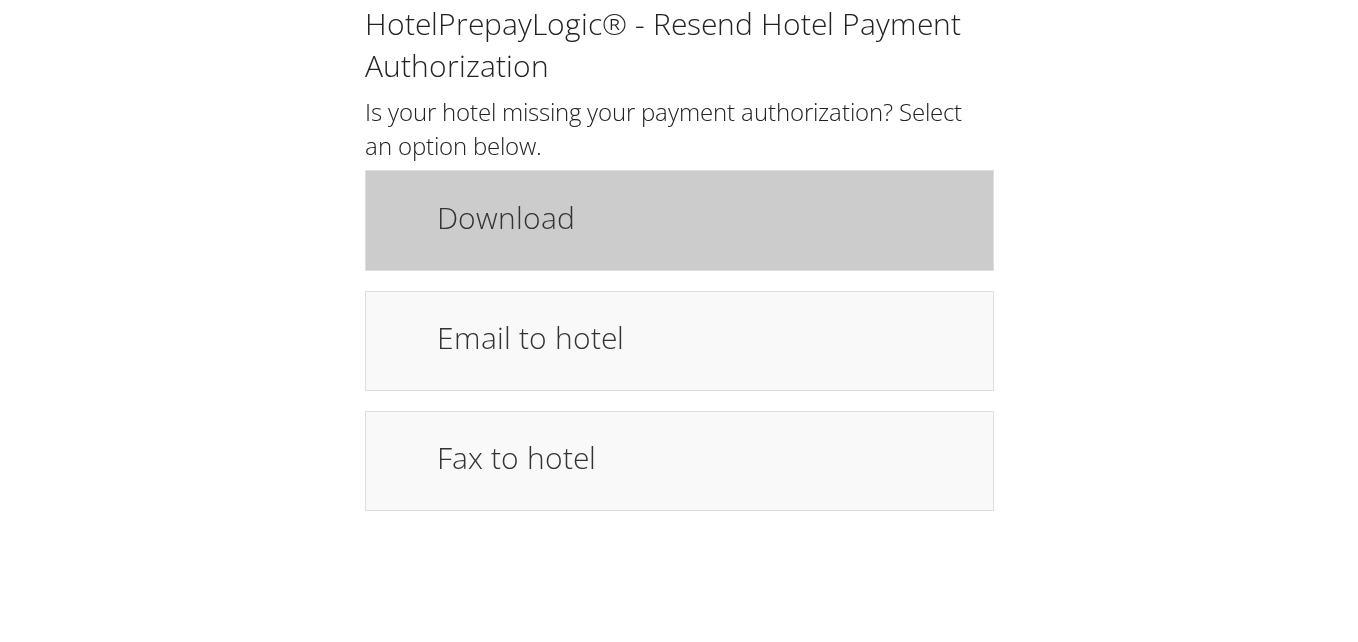 click on "Download" at bounding box center [705, 220] 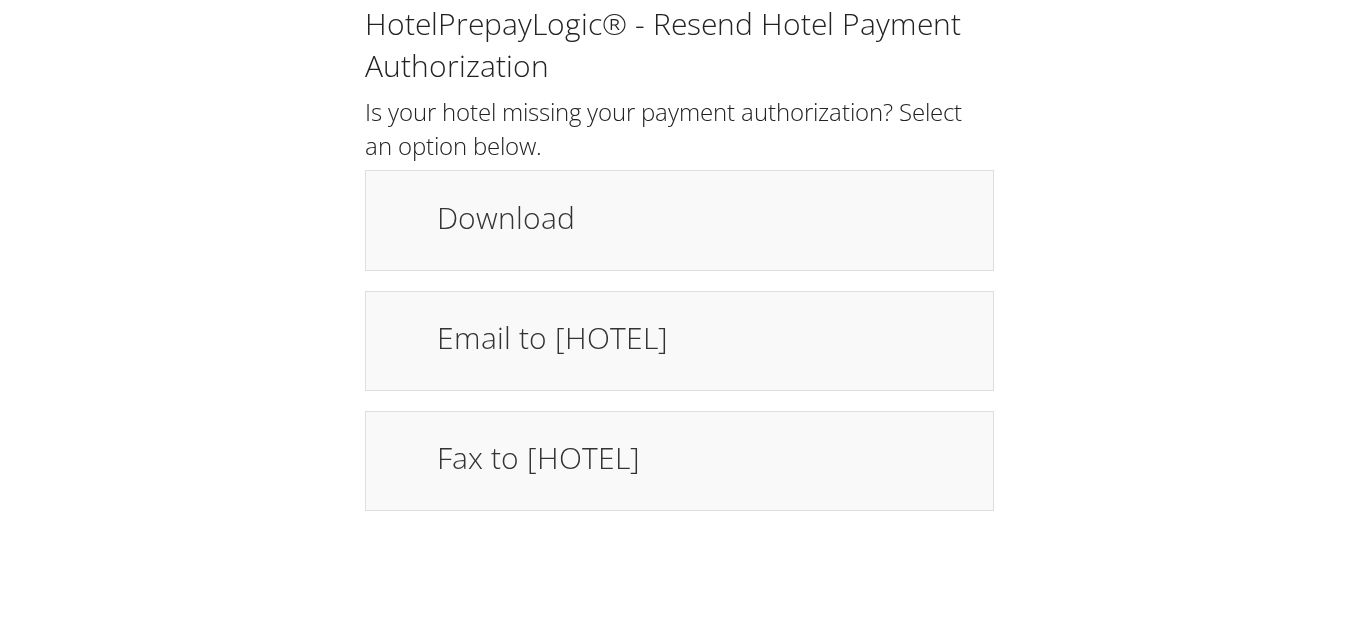 scroll, scrollTop: 0, scrollLeft: 0, axis: both 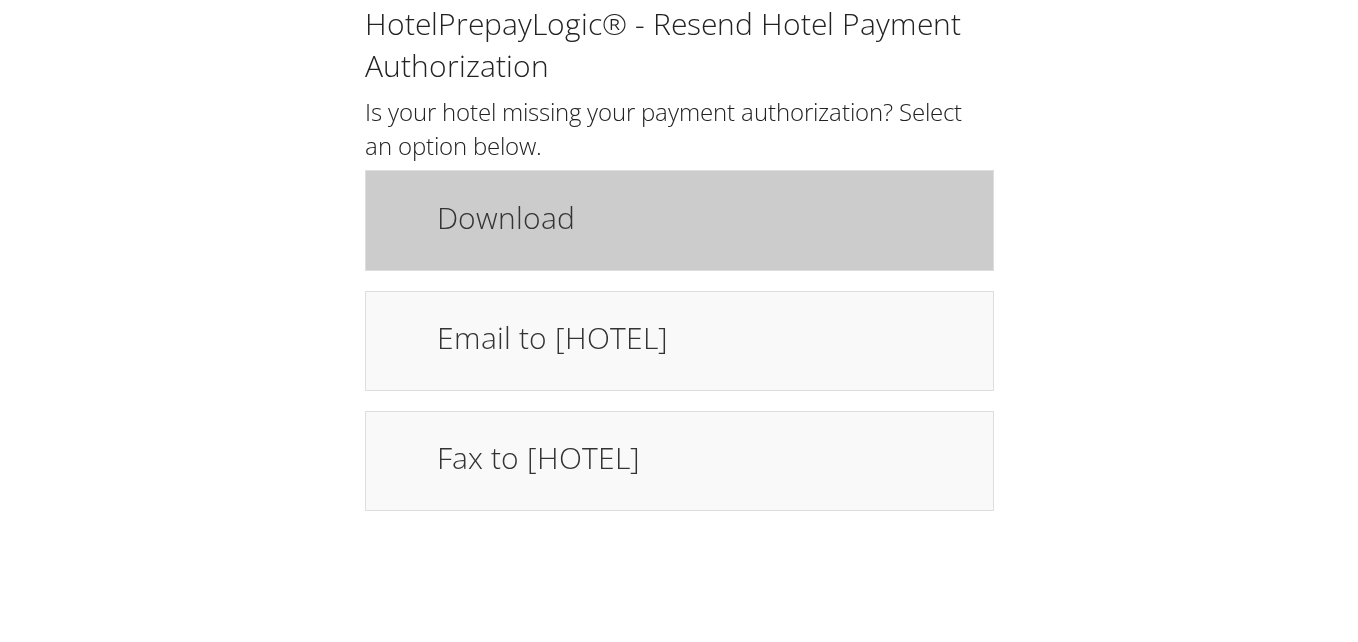 click on "Download" at bounding box center [679, 220] 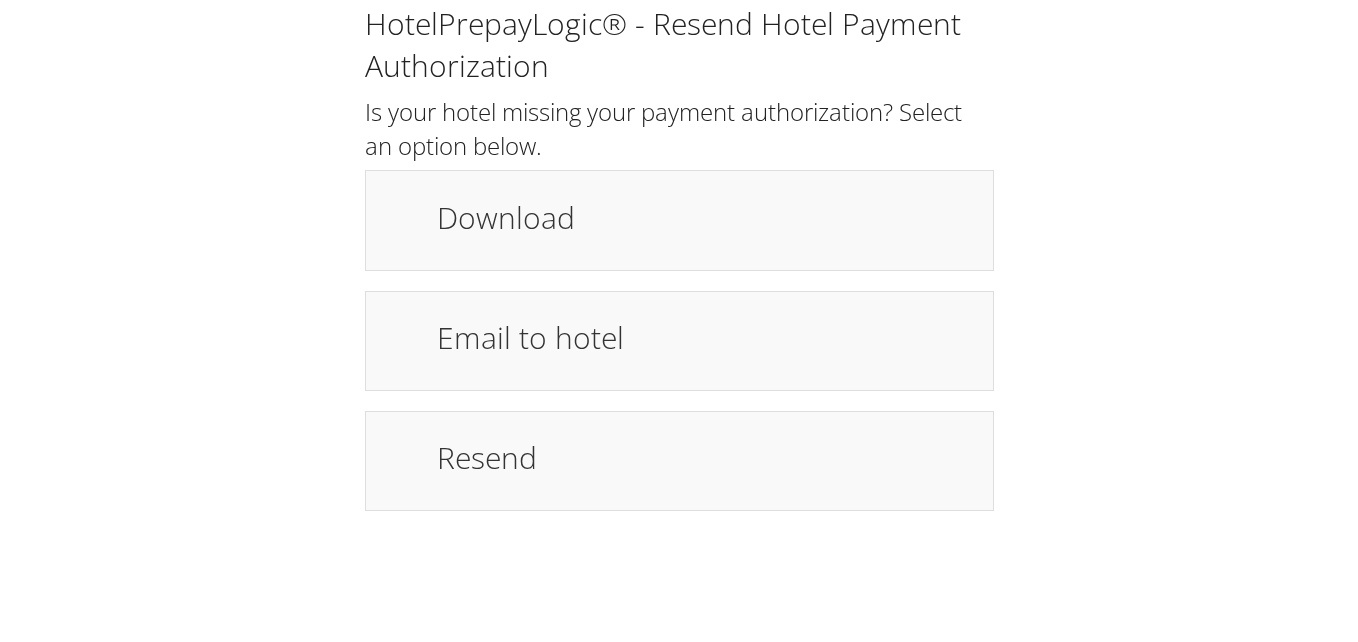 scroll, scrollTop: 0, scrollLeft: 0, axis: both 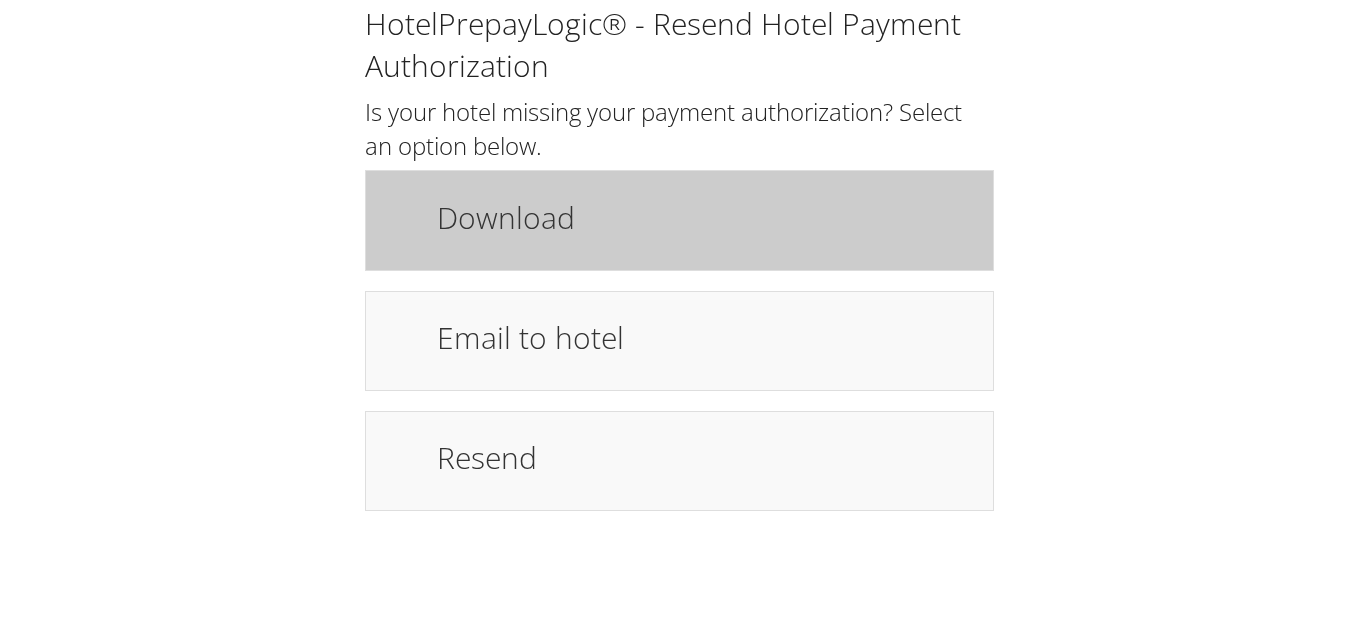 click on "Download" at bounding box center (705, 217) 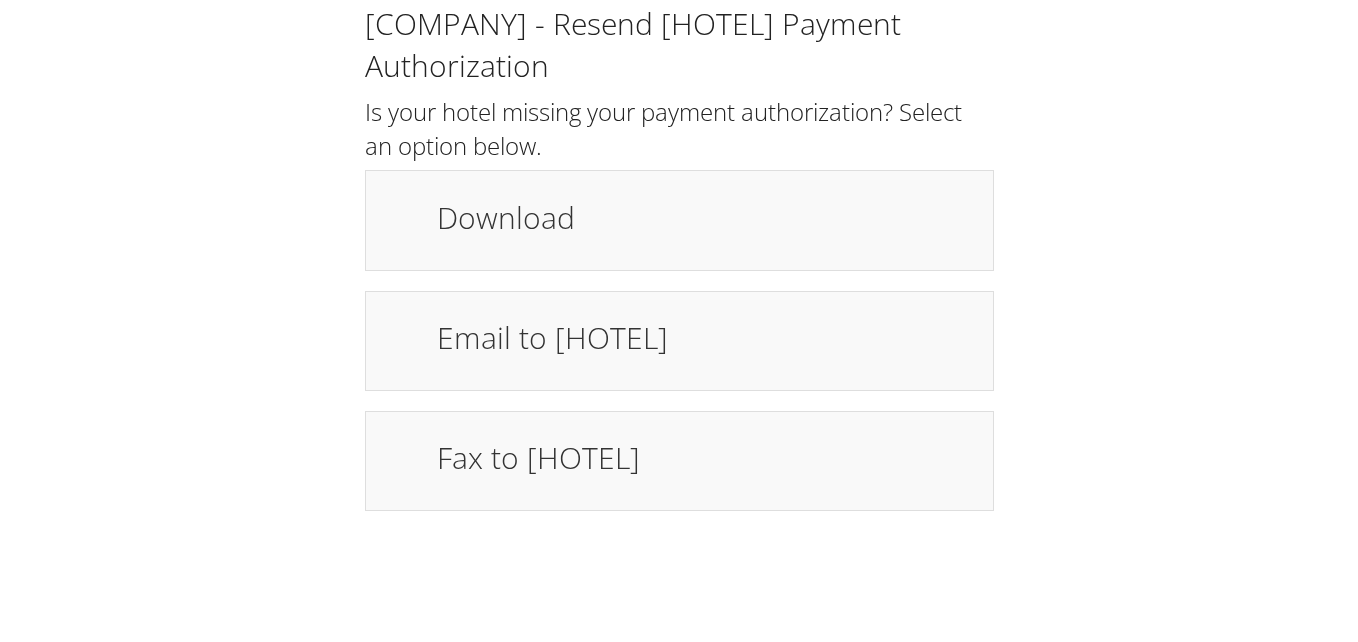 scroll, scrollTop: 0, scrollLeft: 0, axis: both 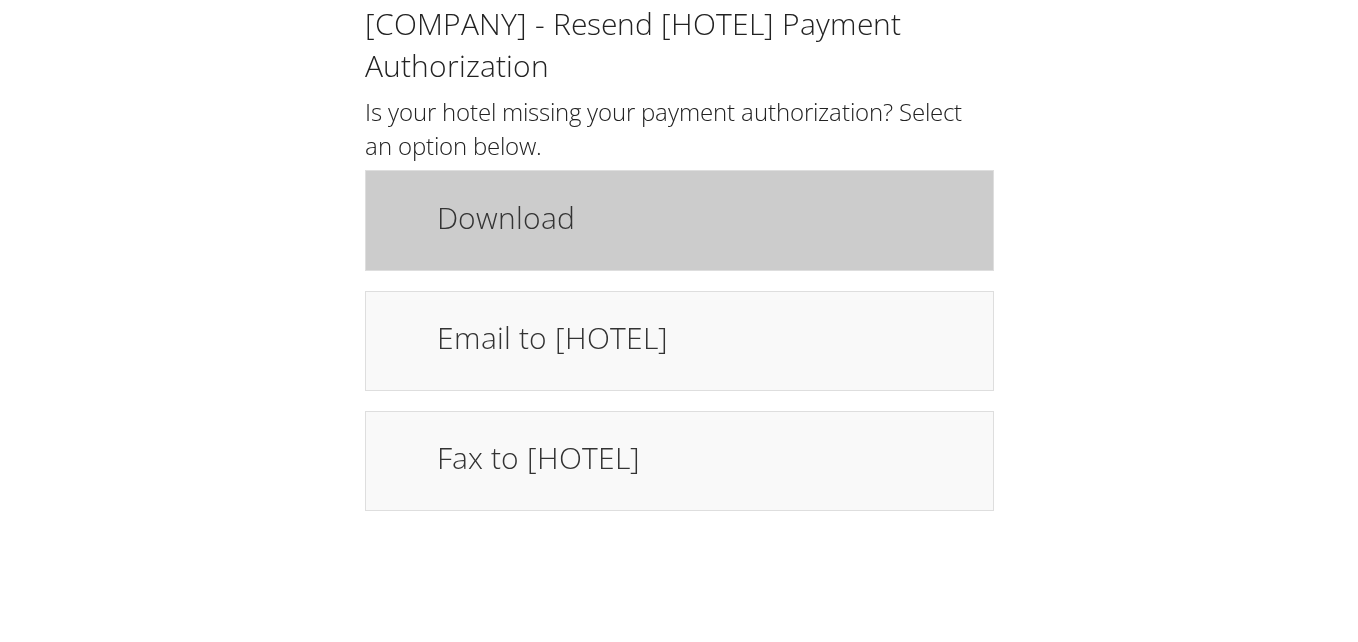 click on "Download" at bounding box center (705, 217) 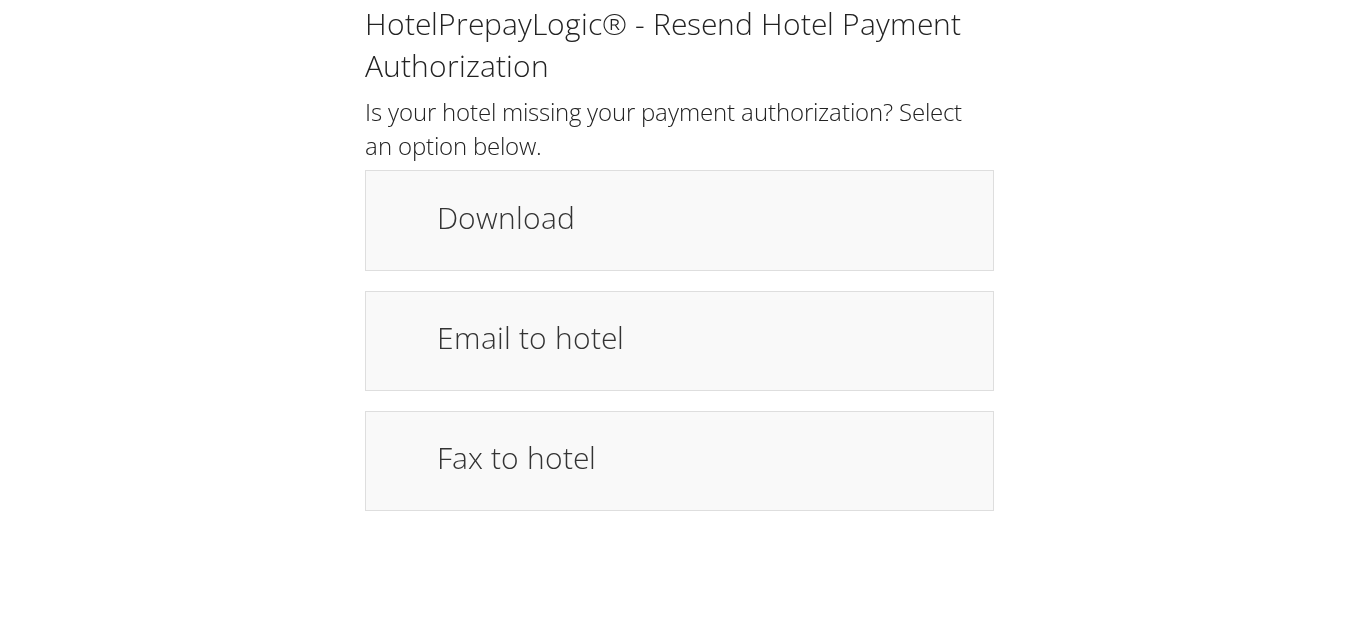 scroll, scrollTop: 0, scrollLeft: 0, axis: both 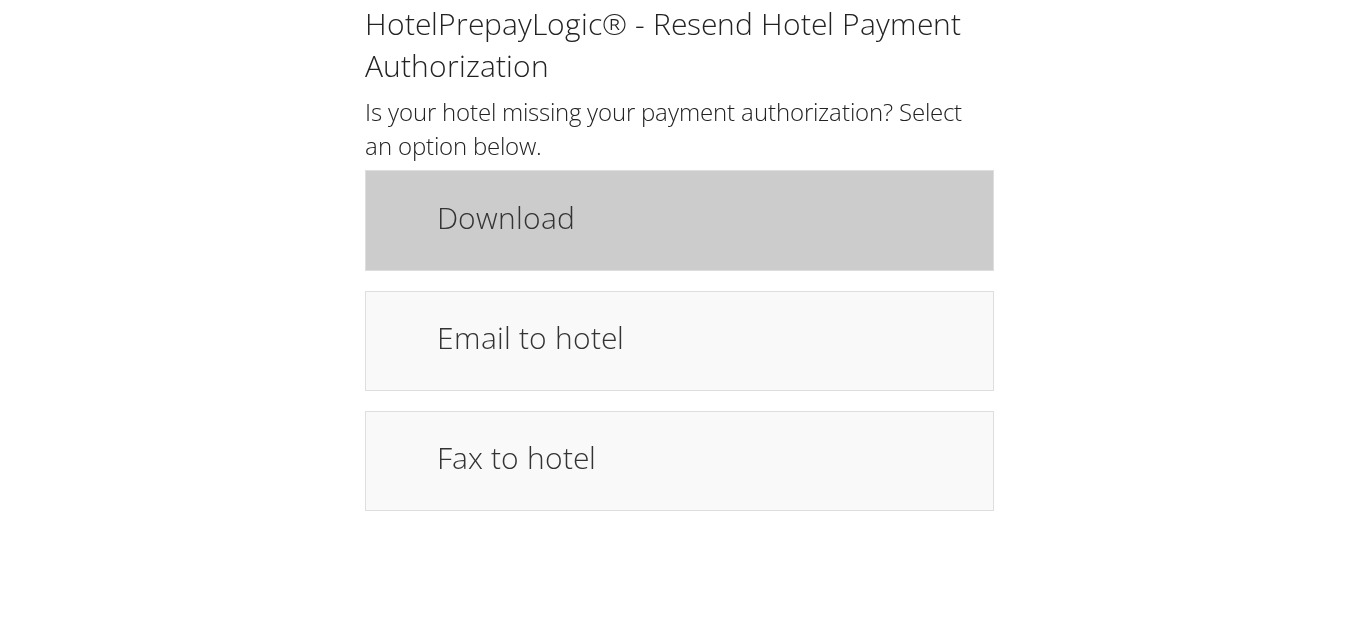click on "Download" at bounding box center (705, 217) 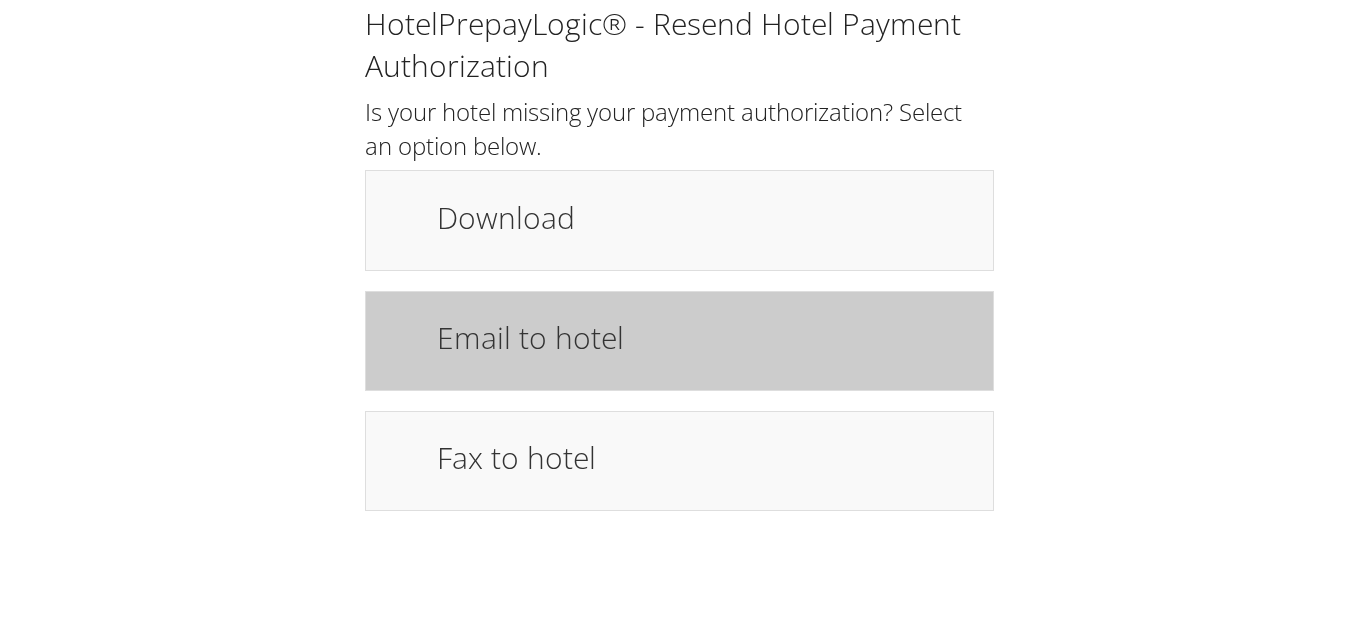 click on "Email to hotel" at bounding box center [679, 341] 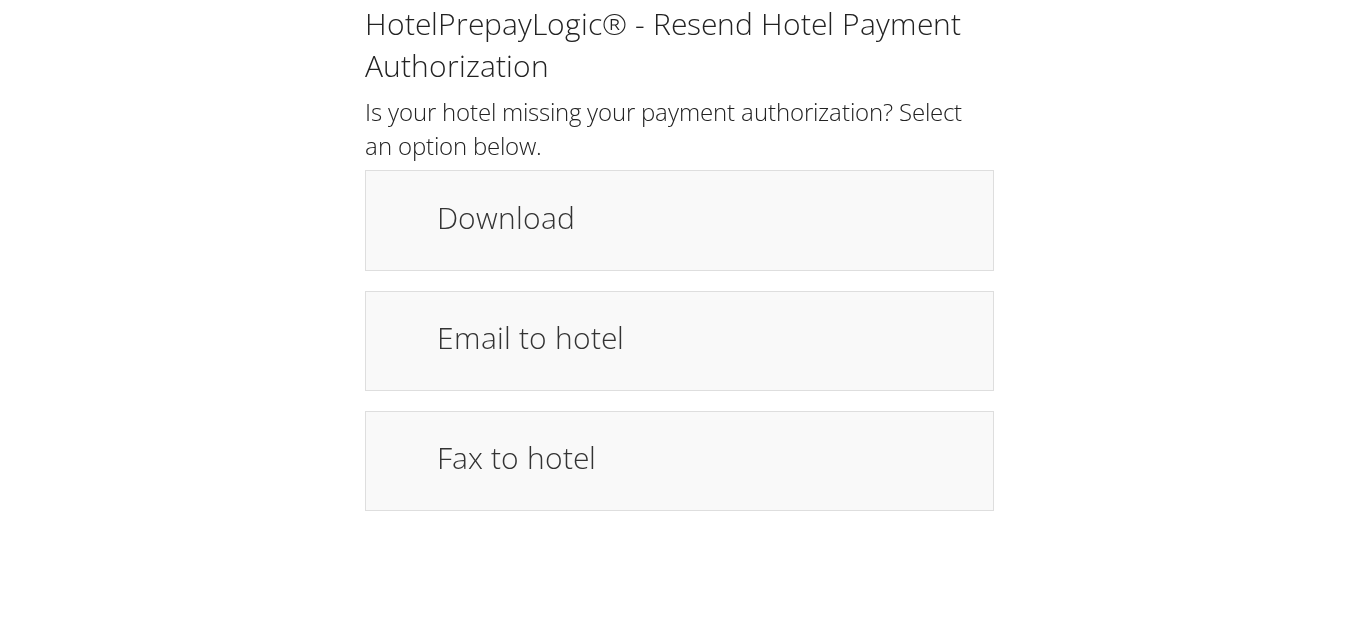 scroll, scrollTop: 0, scrollLeft: 0, axis: both 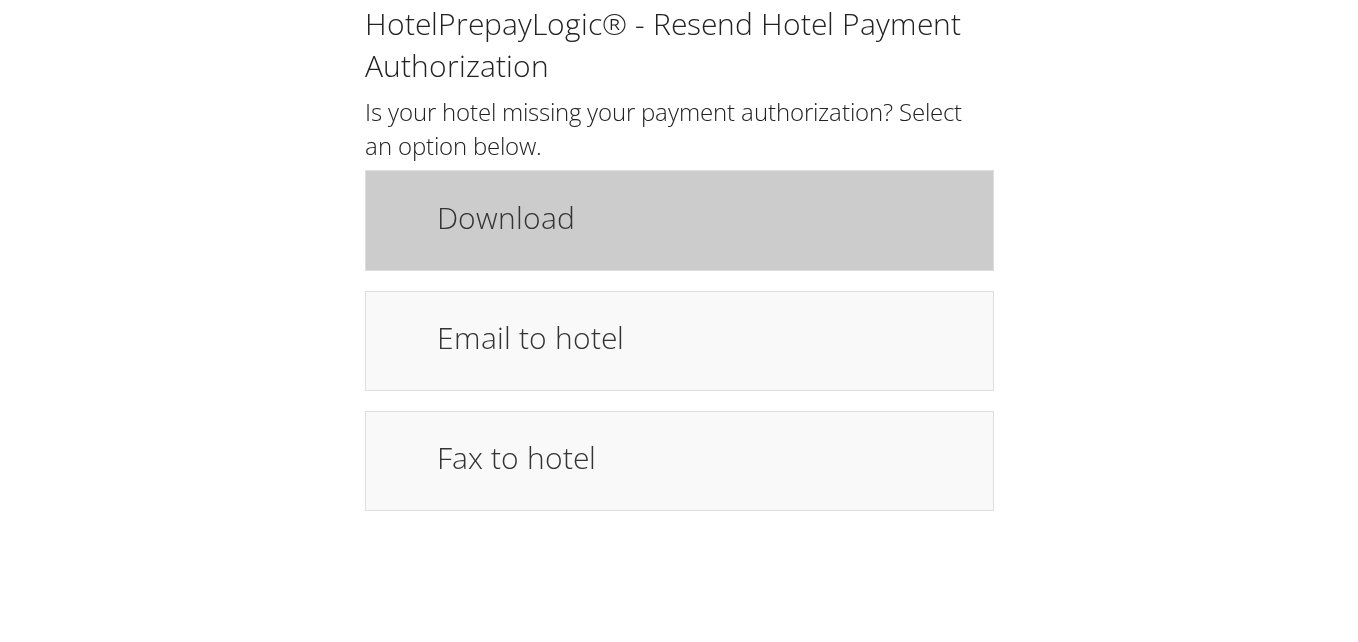 click on "Download" at bounding box center (705, 217) 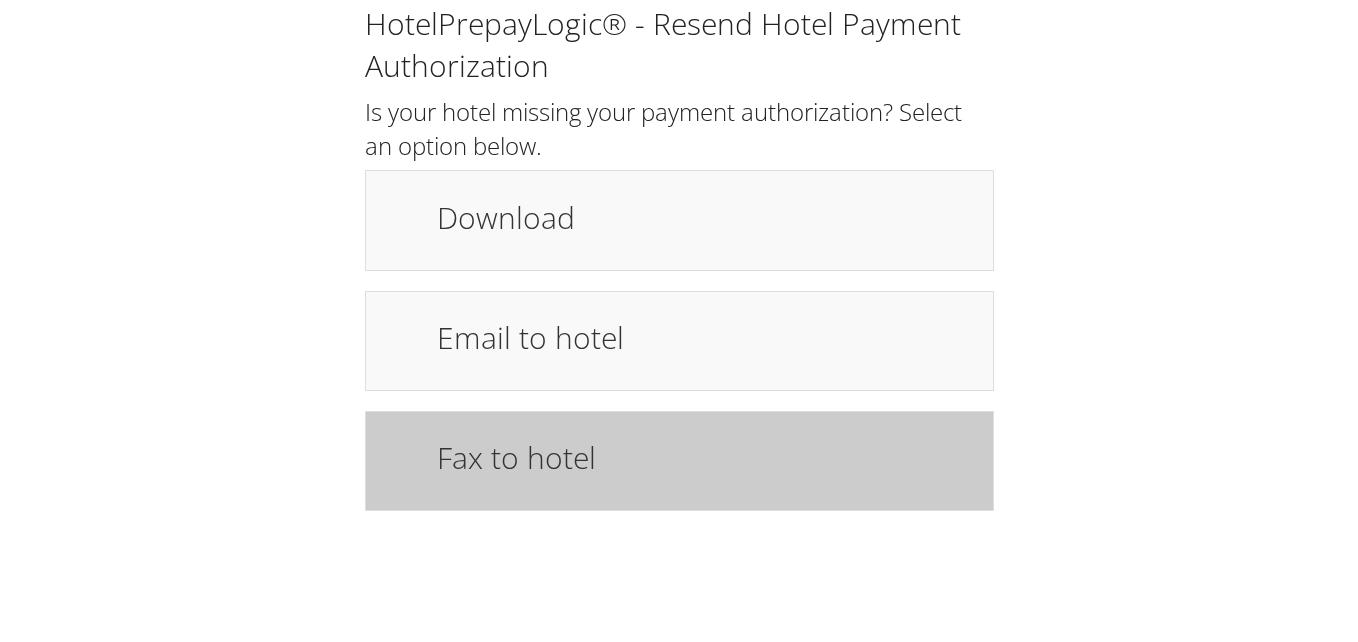 click on "Fax to hotel" at bounding box center (679, 461) 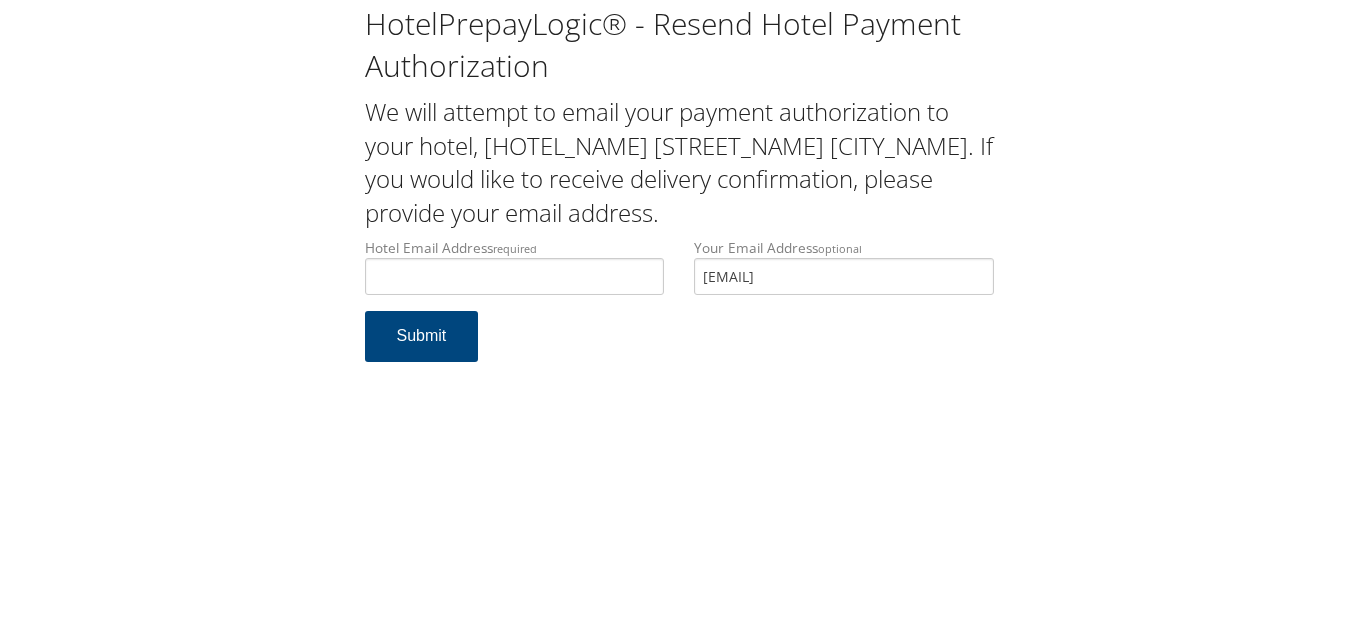 scroll, scrollTop: 0, scrollLeft: 0, axis: both 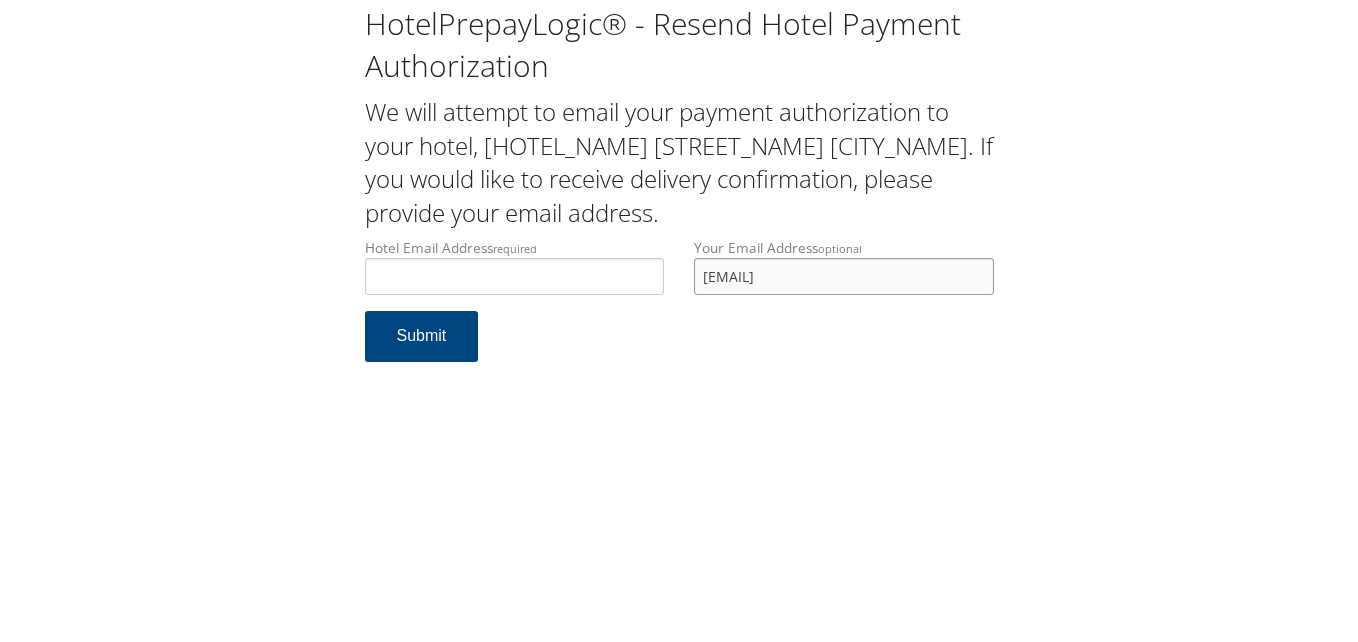 drag, startPoint x: 889, startPoint y: 278, endPoint x: 668, endPoint y: 251, distance: 222.64322 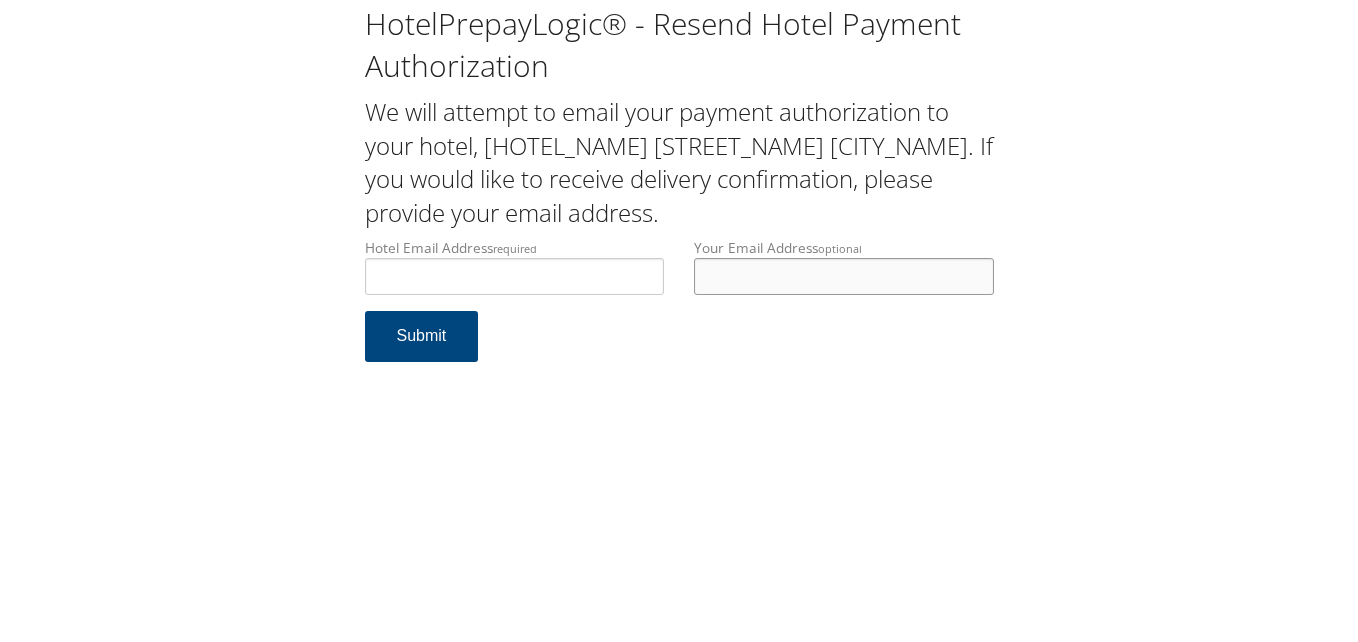 type 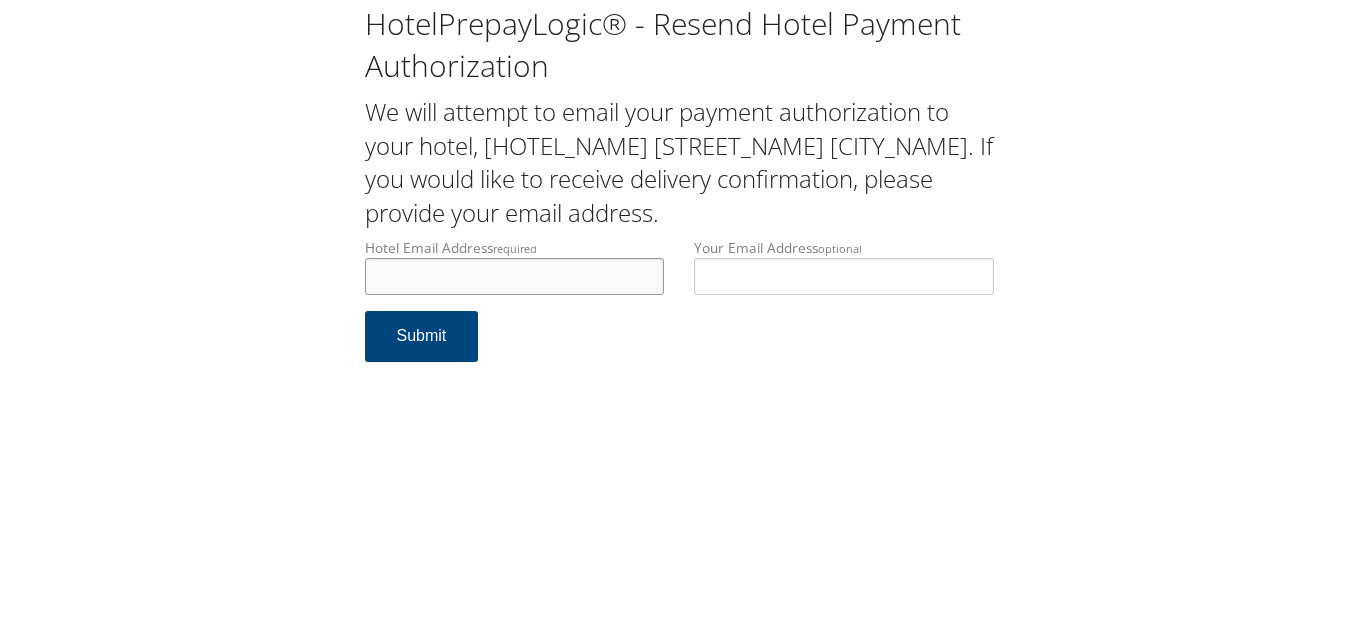 click on "Hotel Email Address  required" at bounding box center (515, 276) 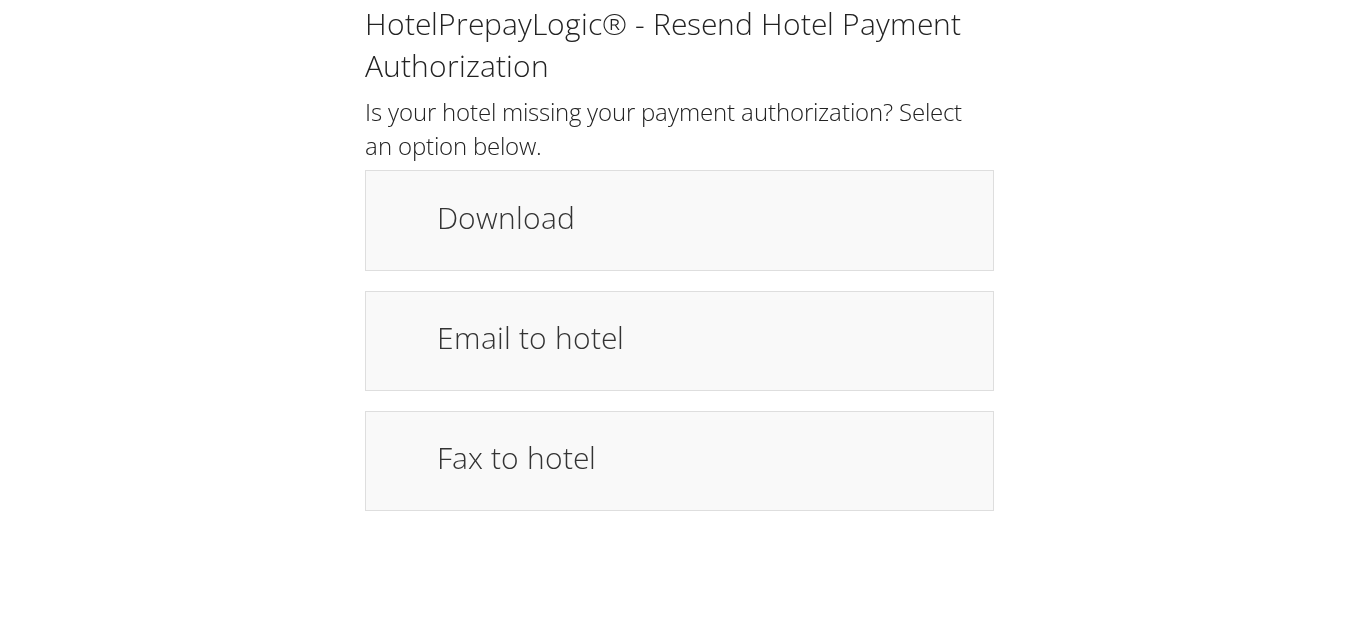 scroll, scrollTop: 0, scrollLeft: 0, axis: both 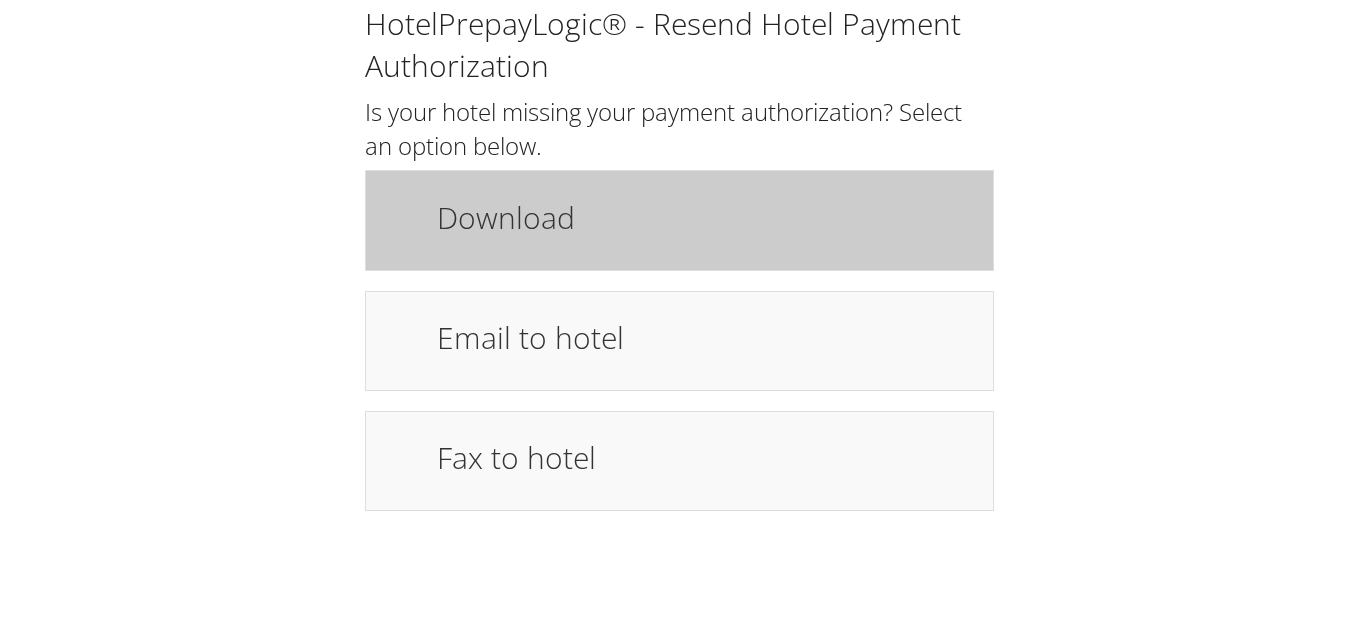 drag, startPoint x: 0, startPoint y: 0, endPoint x: 475, endPoint y: 231, distance: 528.1912 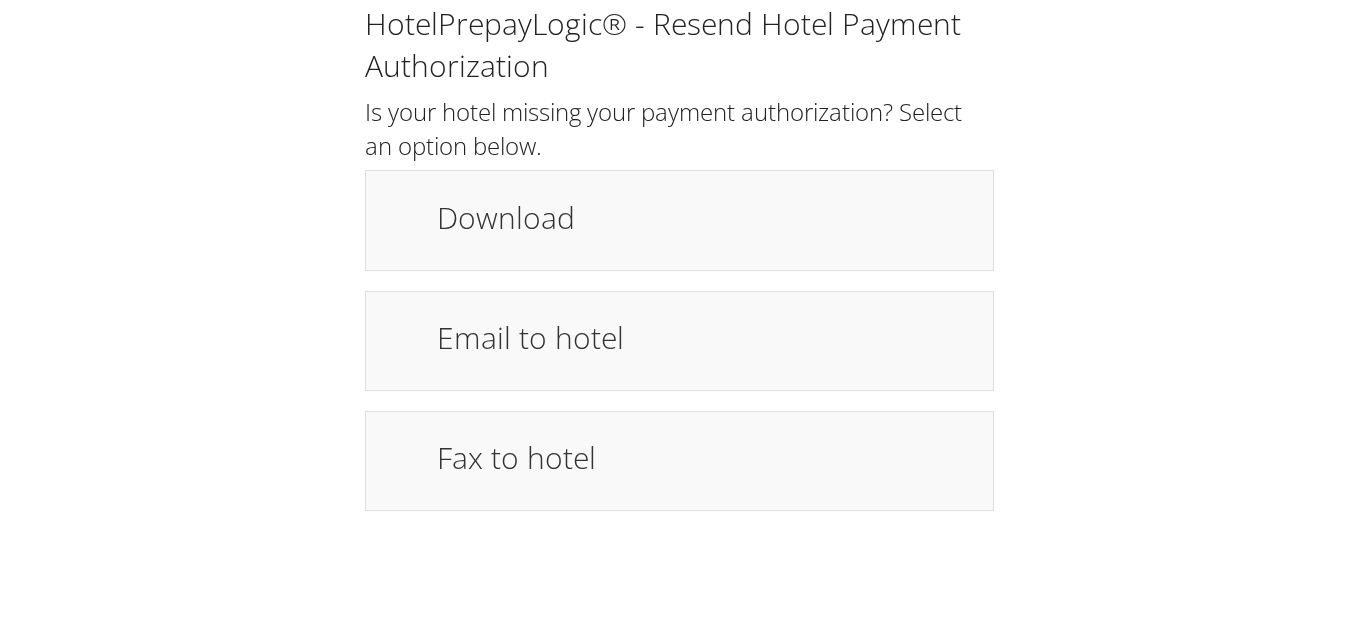 click on "HotelPrepayLogic® - Resend Hotel Payment Authorization
Is your hotel missing your payment authorization? Select an option below.
Download
Email to hotel
Fax to hotel
Resend" at bounding box center [679, 265] 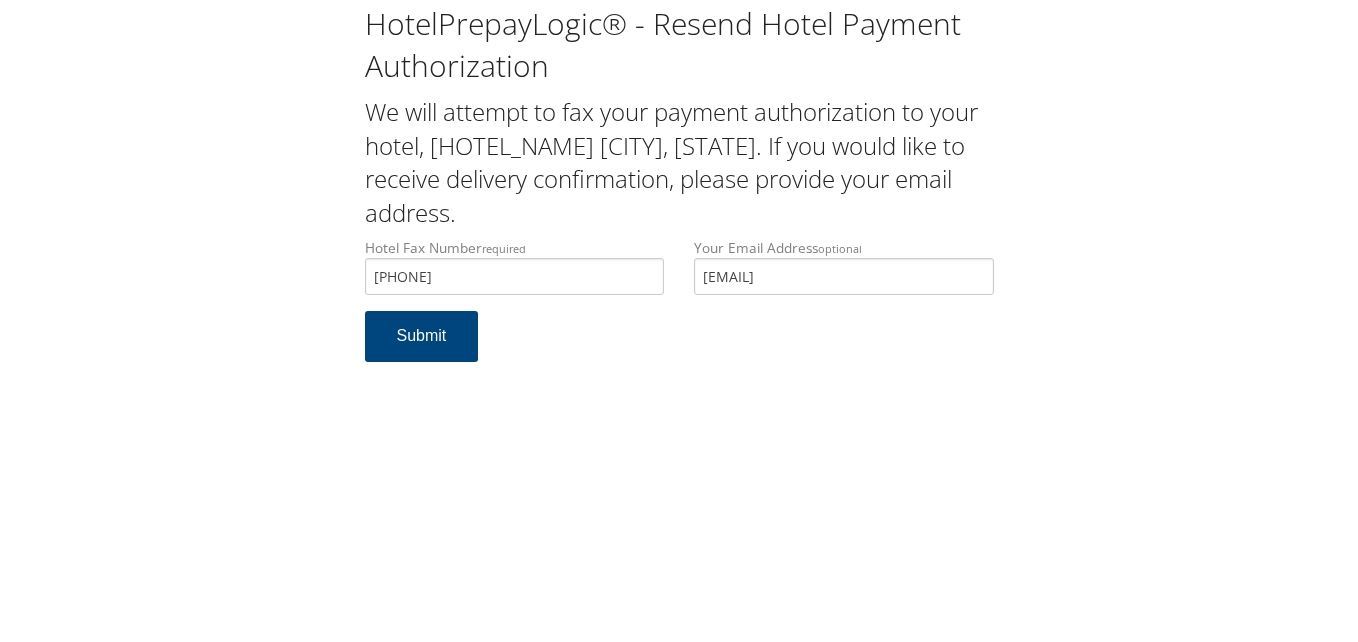 scroll, scrollTop: 0, scrollLeft: 0, axis: both 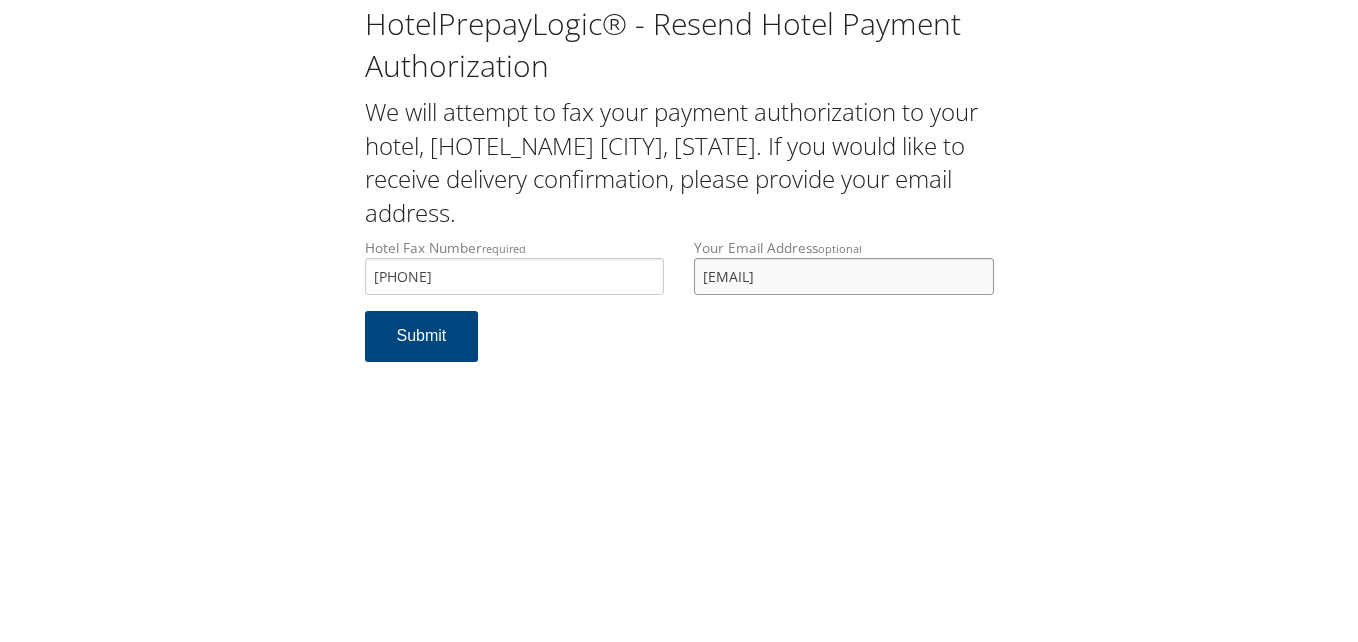 drag, startPoint x: 572, startPoint y: 282, endPoint x: 442, endPoint y: 287, distance: 130.09612 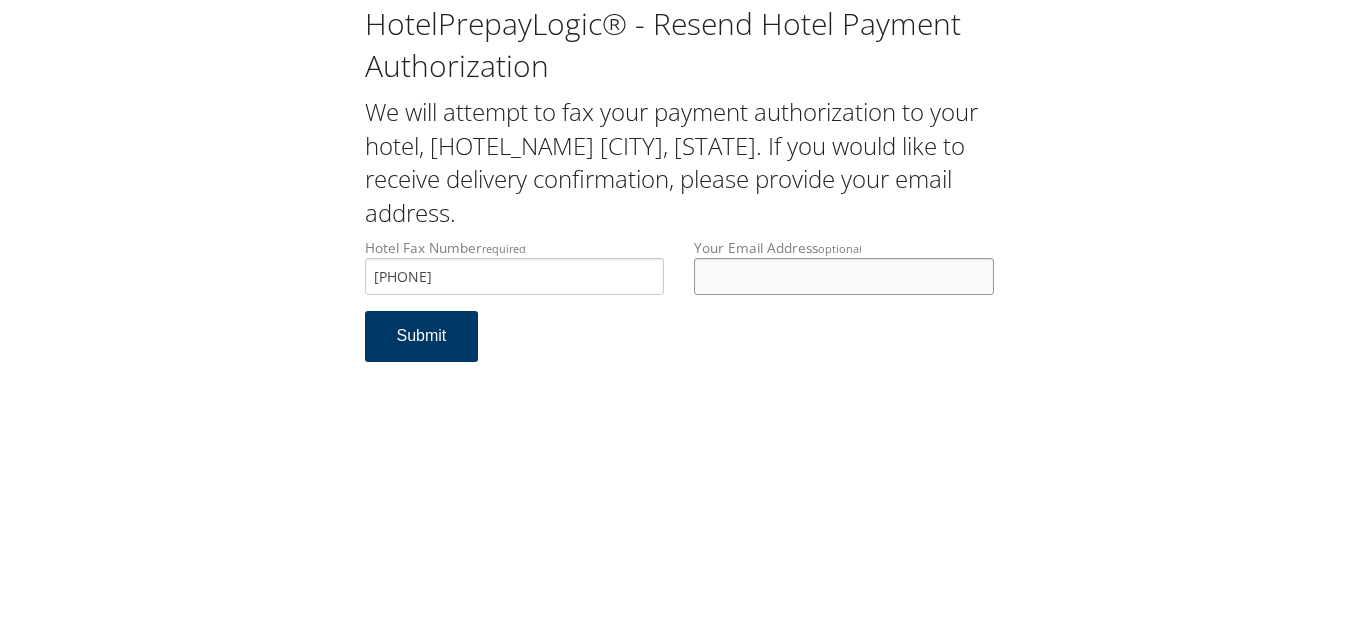 type 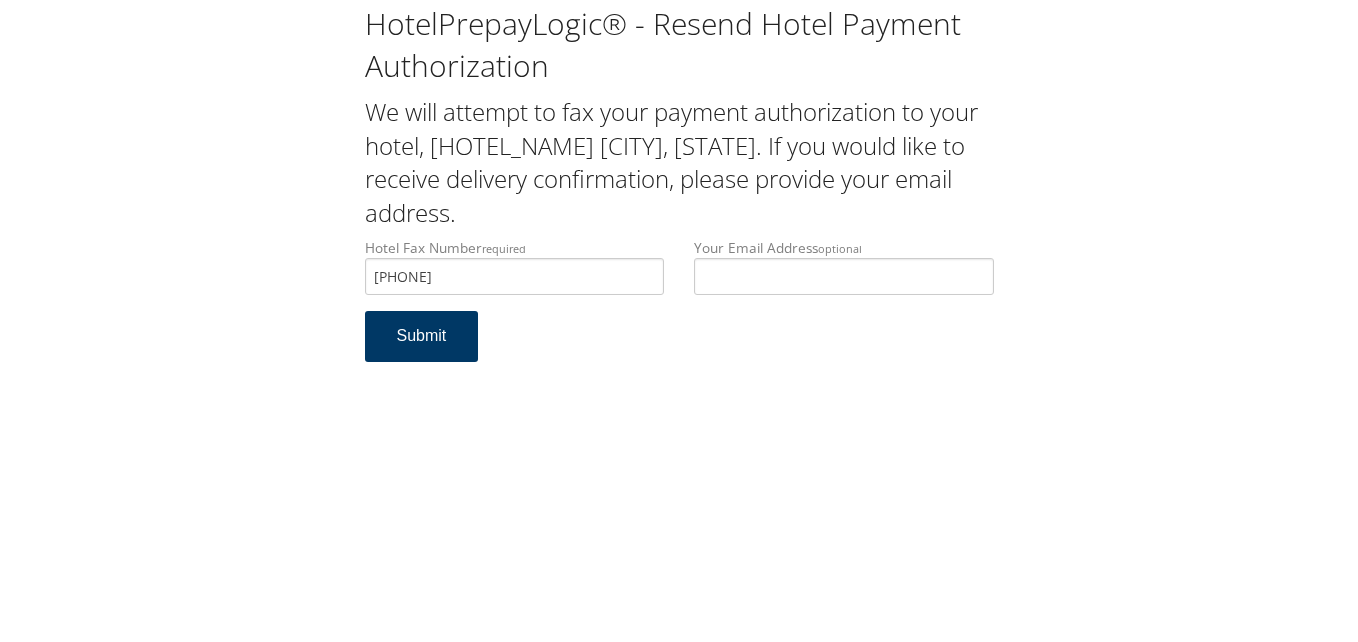 click on "Submit" at bounding box center [422, 336] 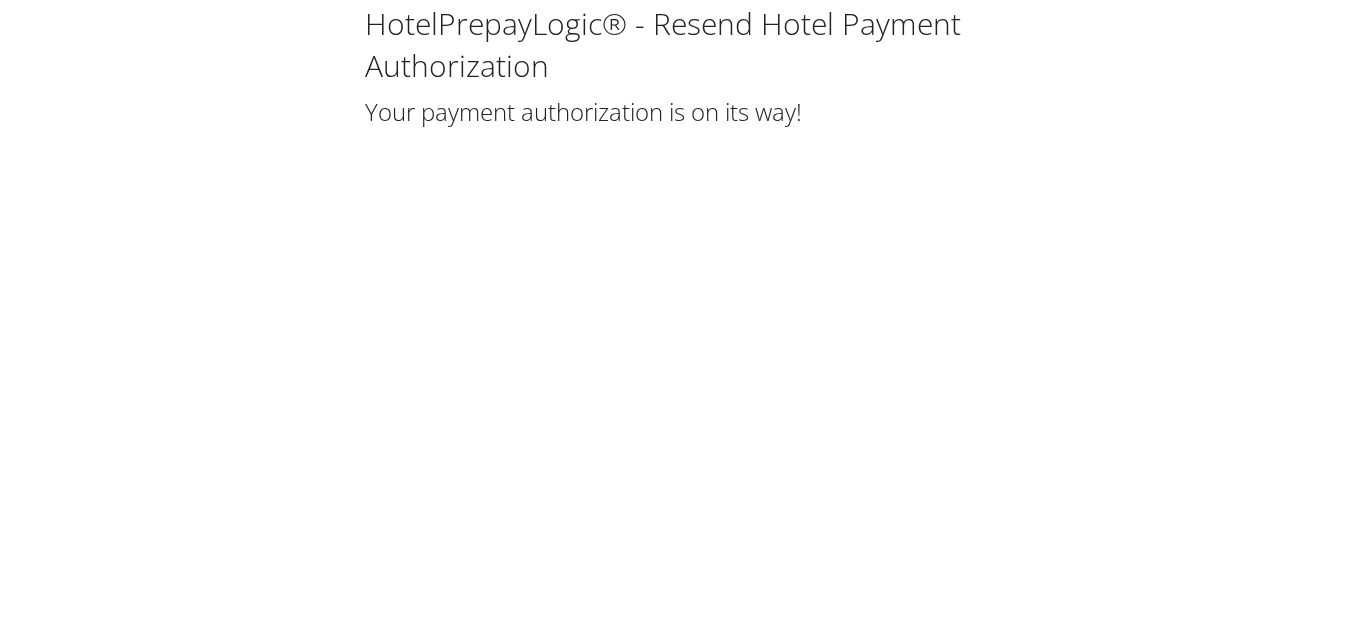 scroll, scrollTop: 0, scrollLeft: 0, axis: both 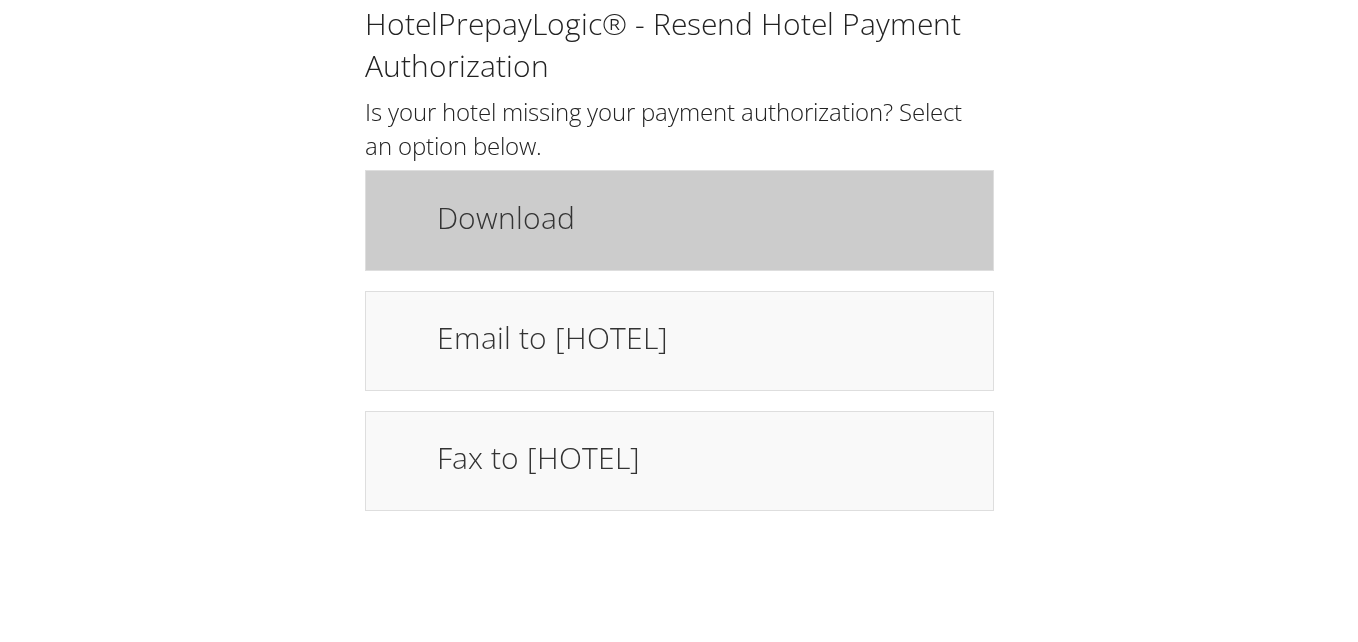 click on "Download" at bounding box center (705, 217) 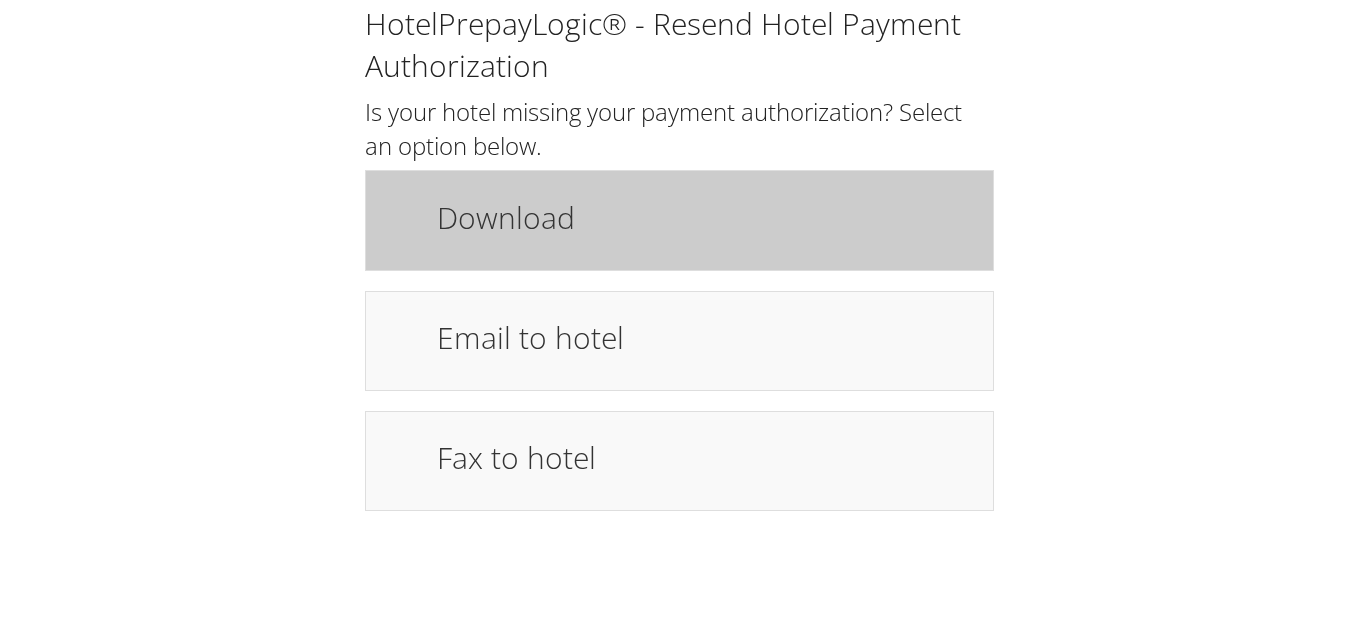 scroll, scrollTop: 0, scrollLeft: 0, axis: both 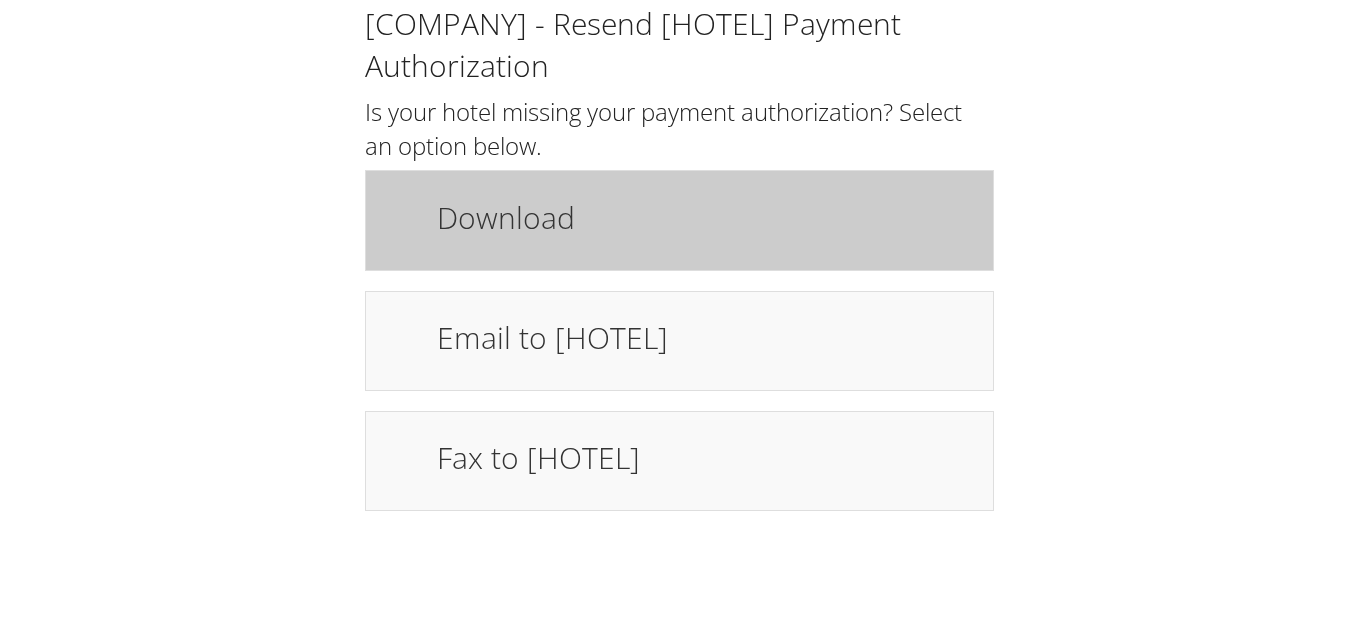drag, startPoint x: 499, startPoint y: 240, endPoint x: 490, endPoint y: 231, distance: 12.727922 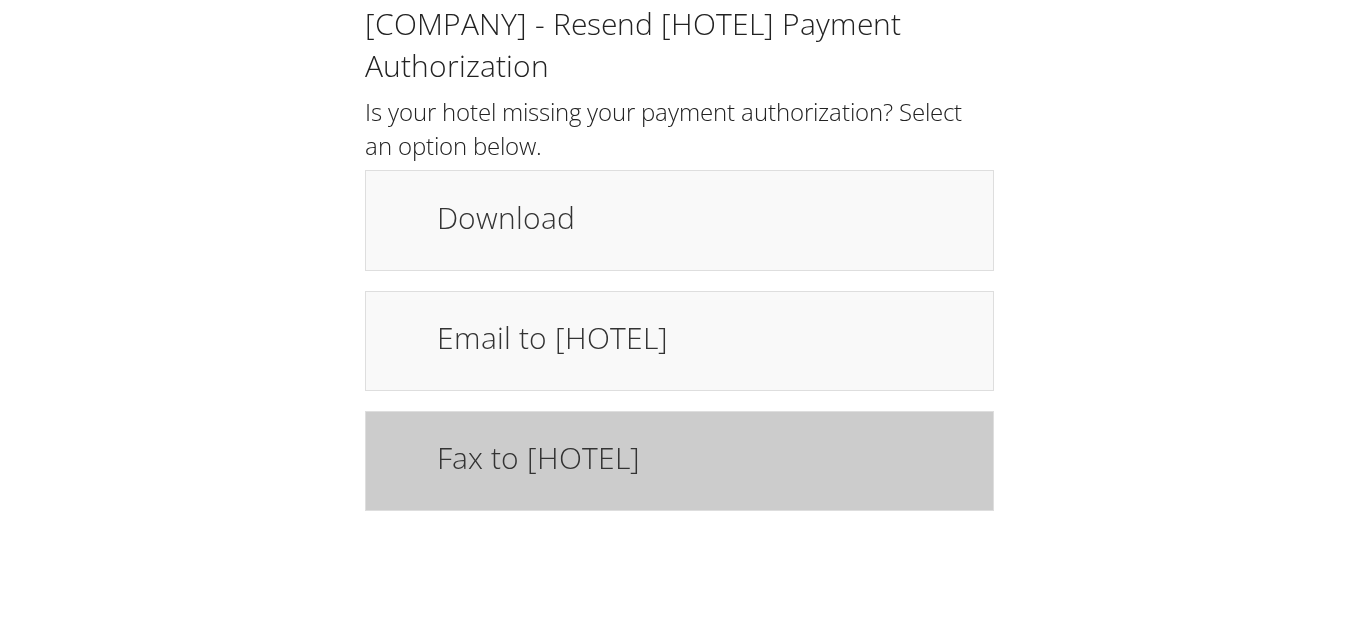click on "Fax to [HOTEL]" at bounding box center (679, 461) 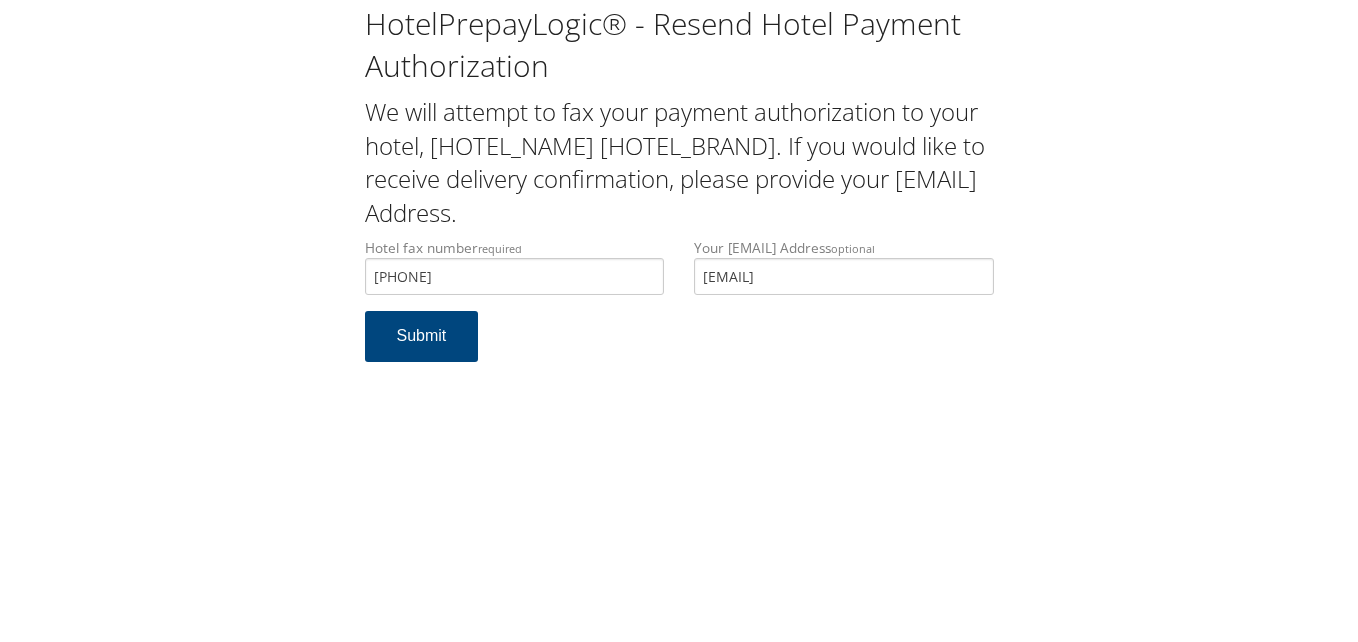 scroll, scrollTop: 0, scrollLeft: 0, axis: both 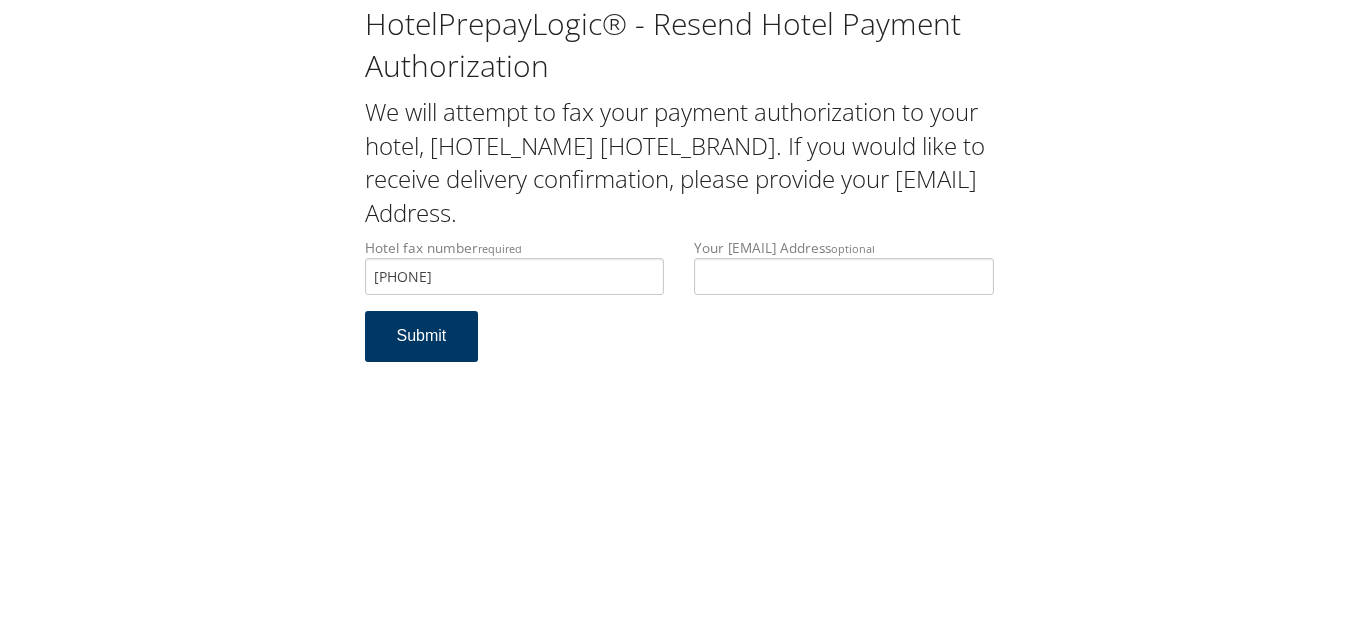 type 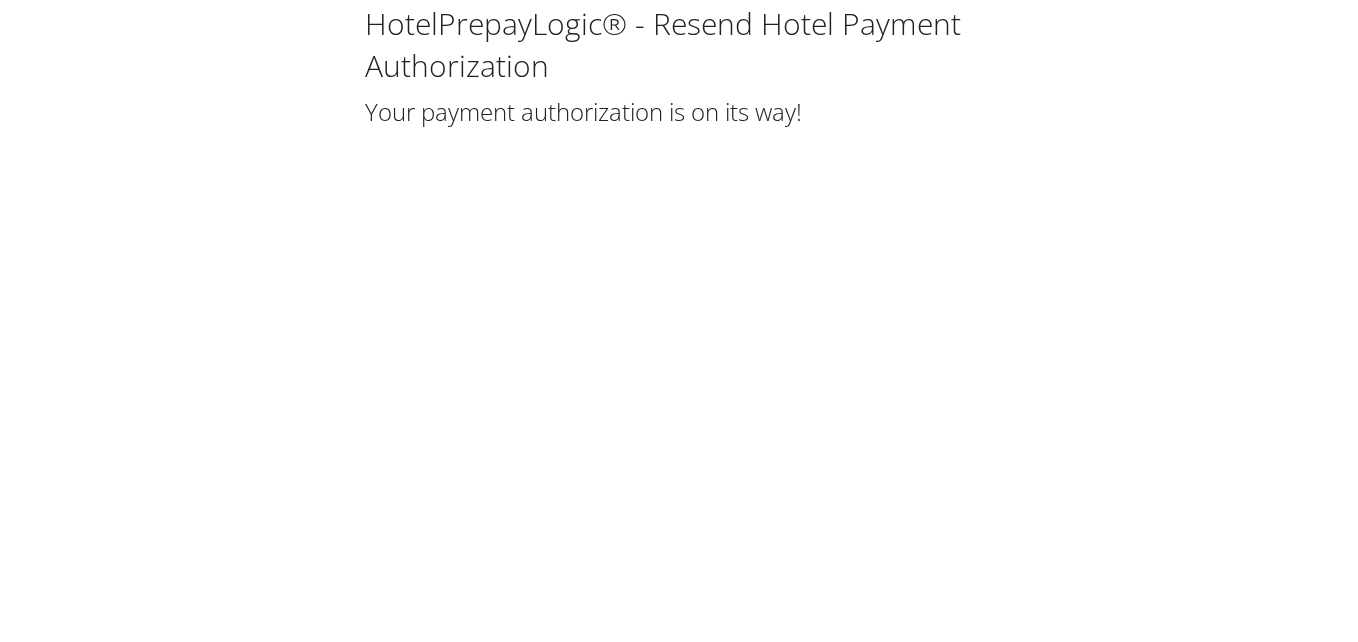 scroll, scrollTop: 0, scrollLeft: 0, axis: both 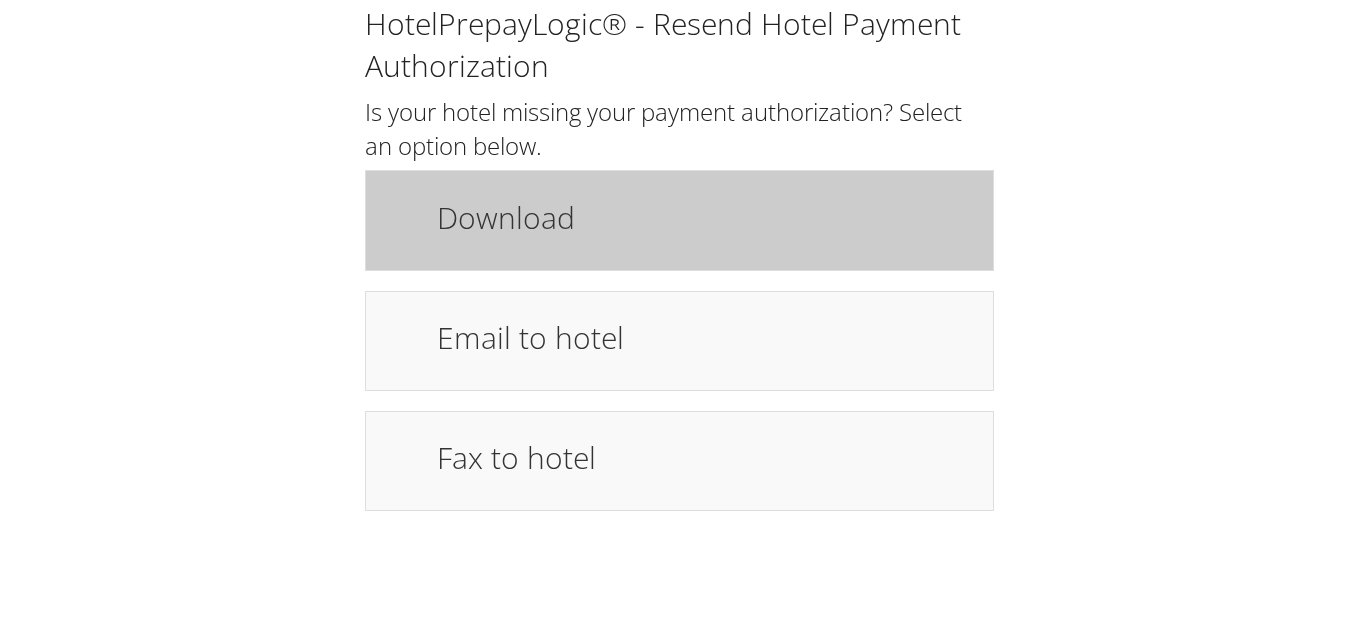 click on "Download" at bounding box center [705, 217] 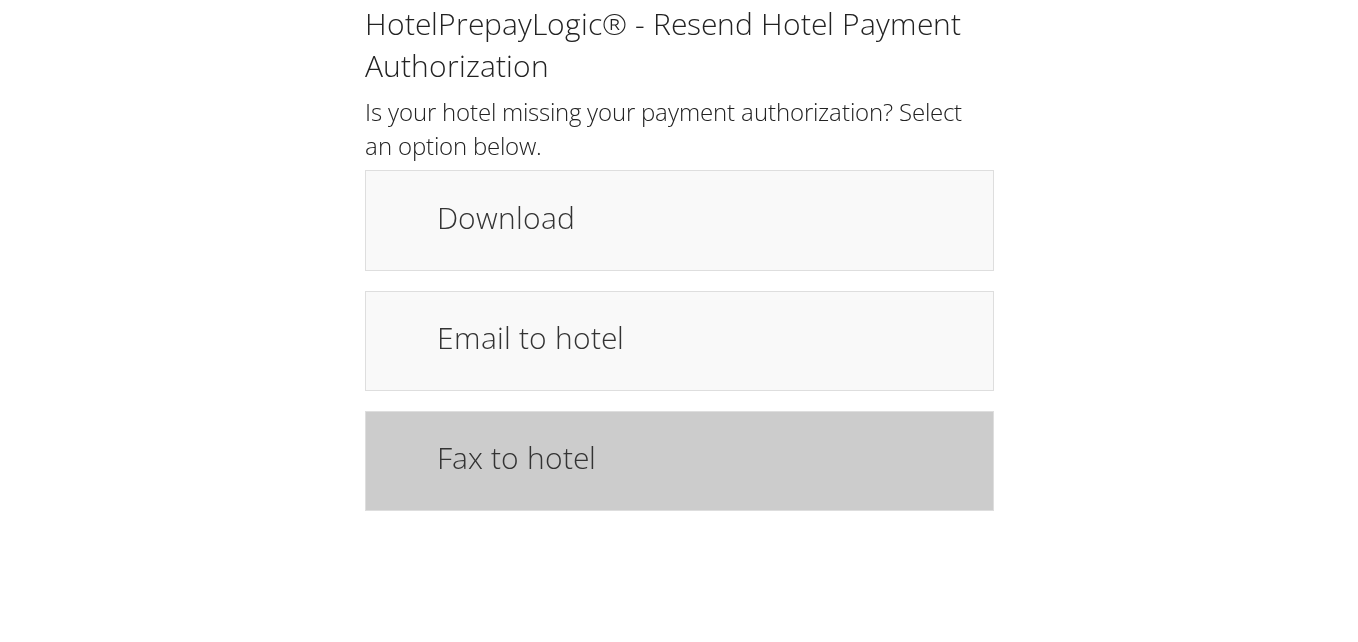 click on "Fax to [HOTEL]" at bounding box center (705, 457) 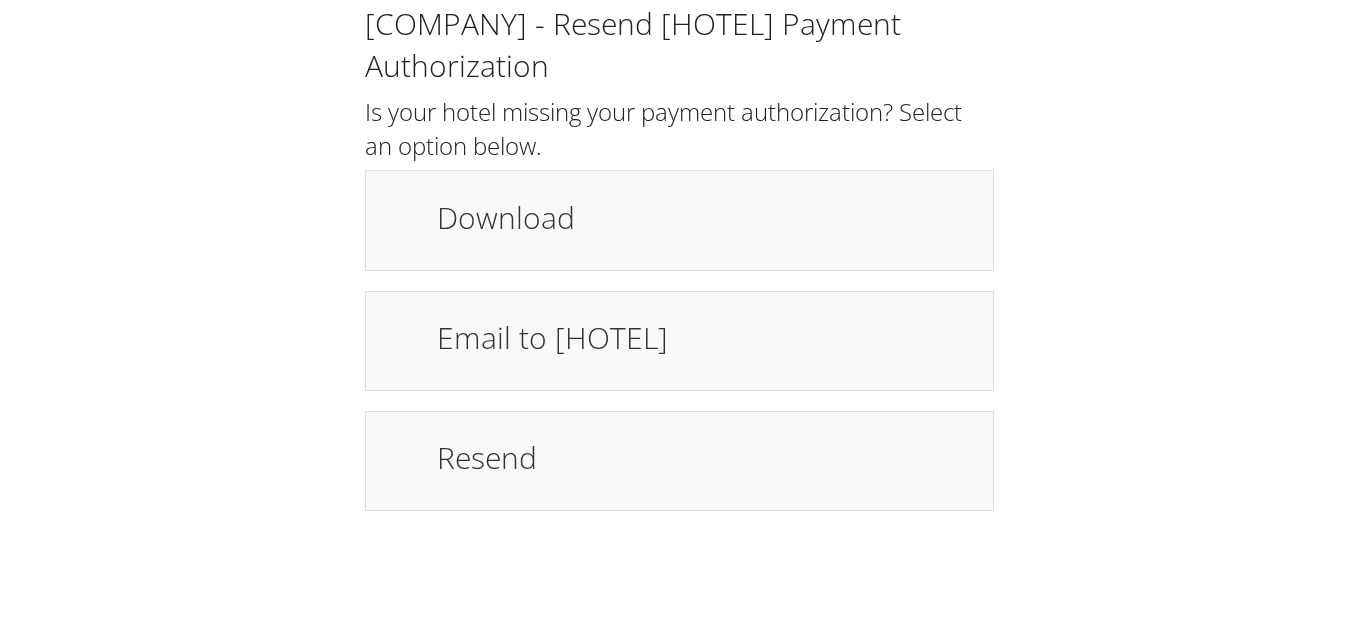 scroll, scrollTop: 0, scrollLeft: 0, axis: both 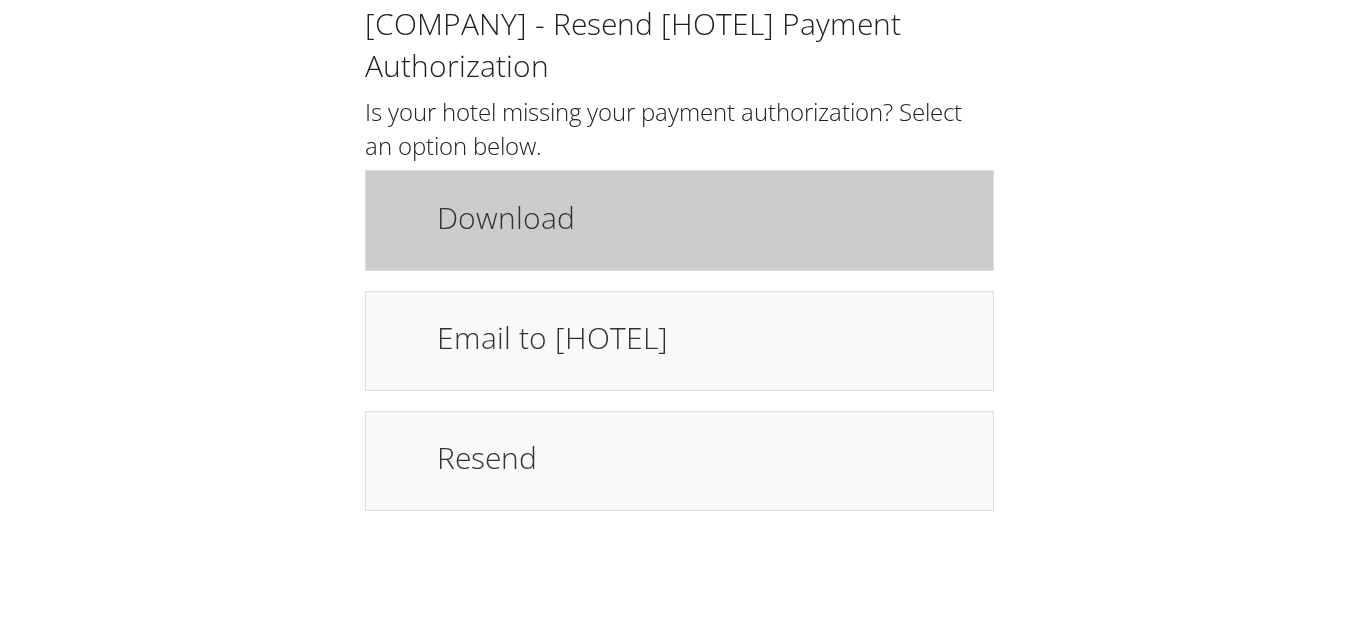 click on "Download" at bounding box center (705, 217) 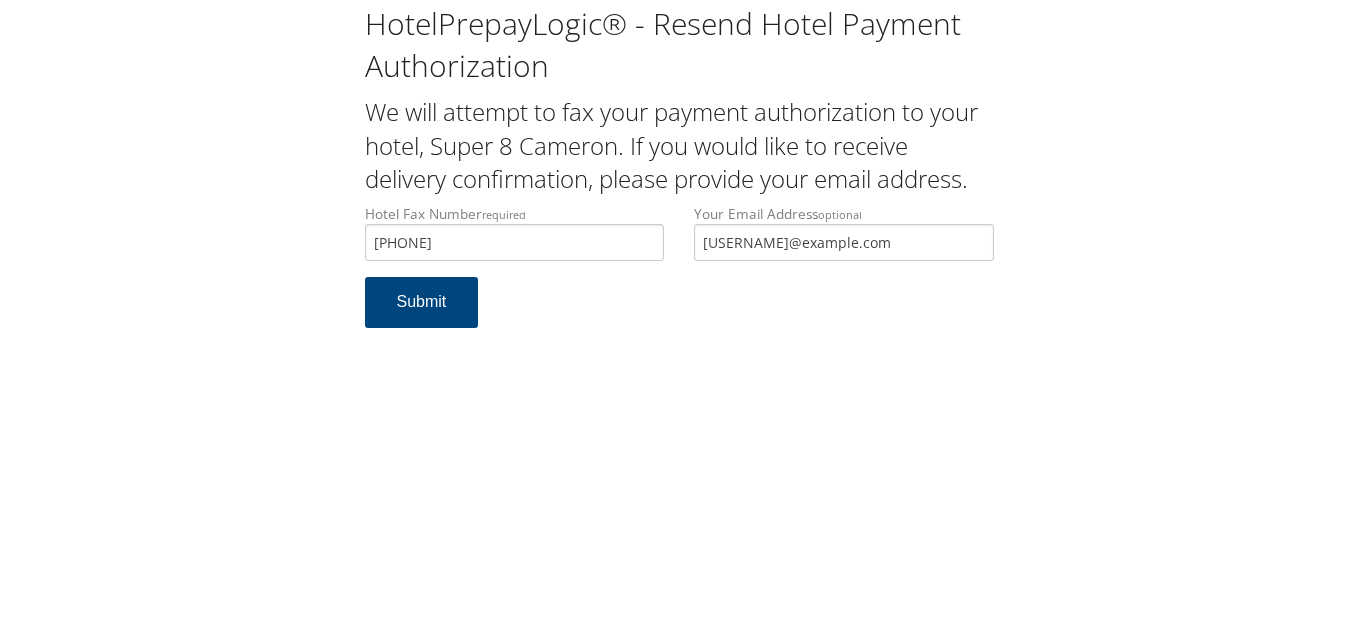 scroll, scrollTop: 0, scrollLeft: 0, axis: both 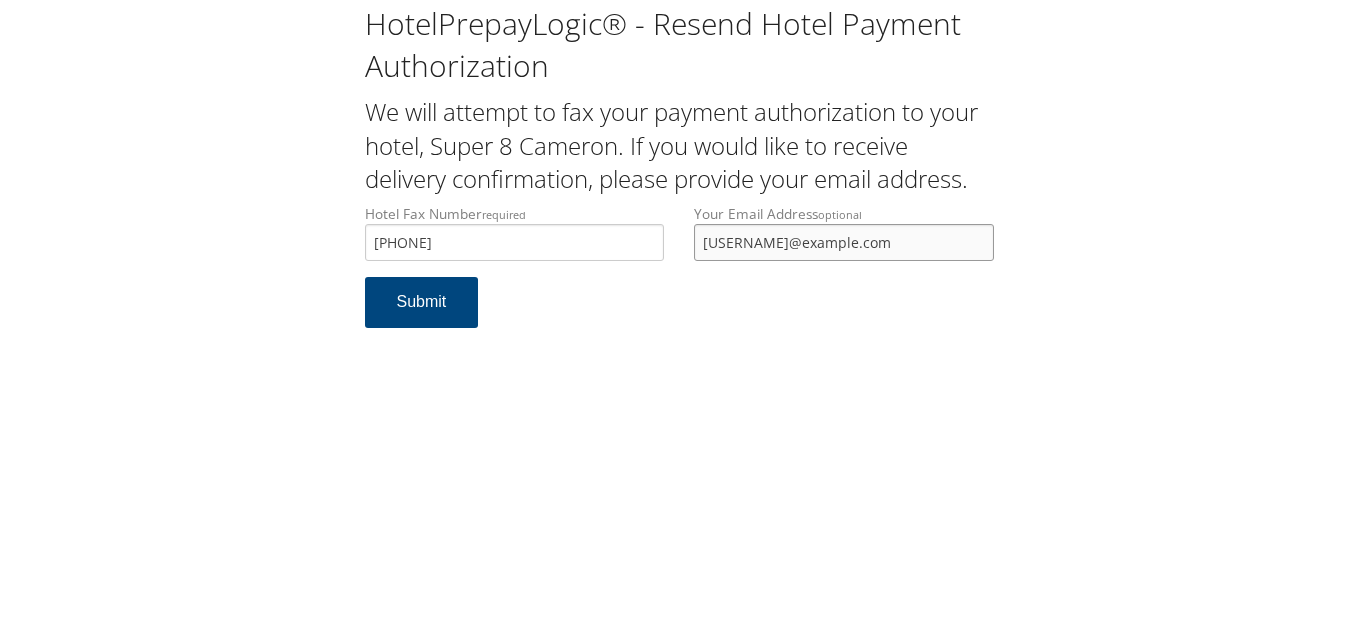 drag, startPoint x: 684, startPoint y: 223, endPoint x: 622, endPoint y: 223, distance: 62 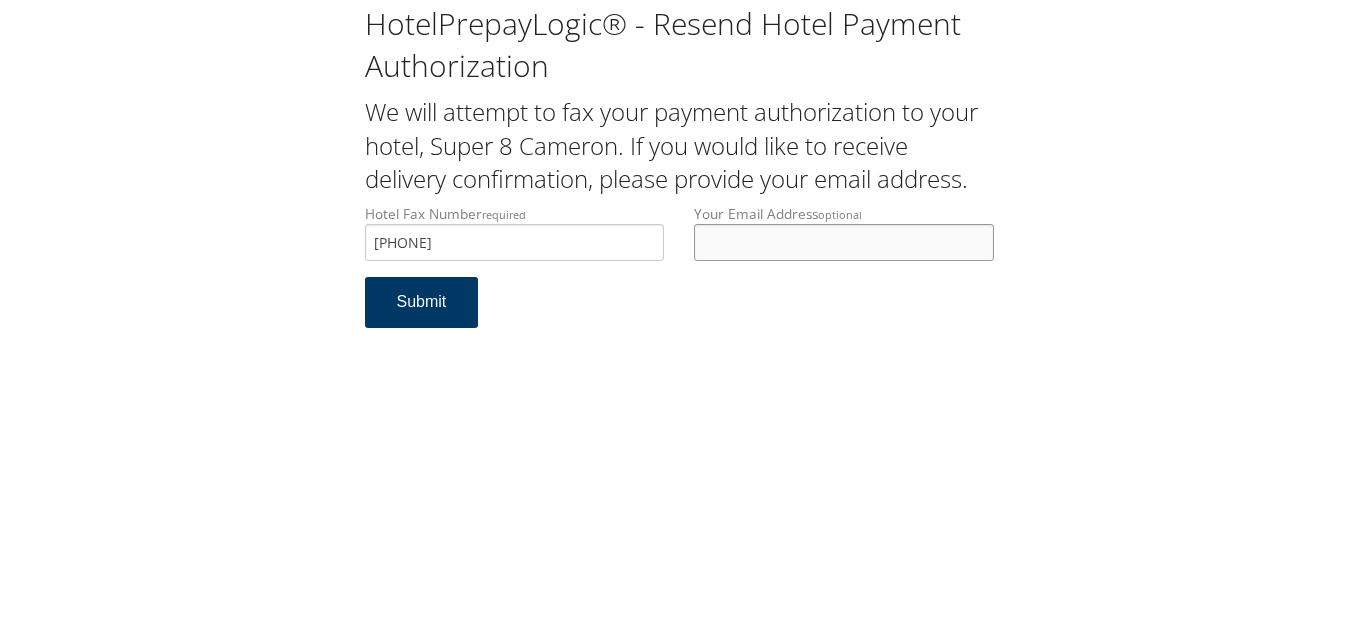type 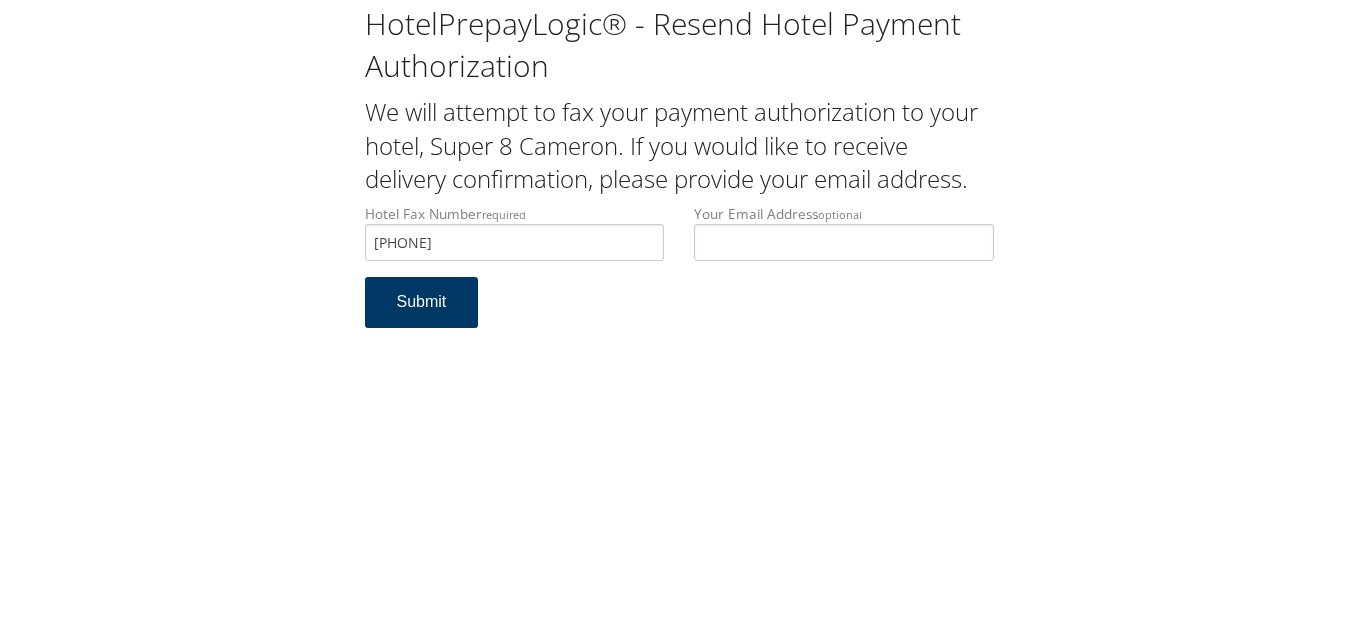 click on "Submit" at bounding box center (422, 302) 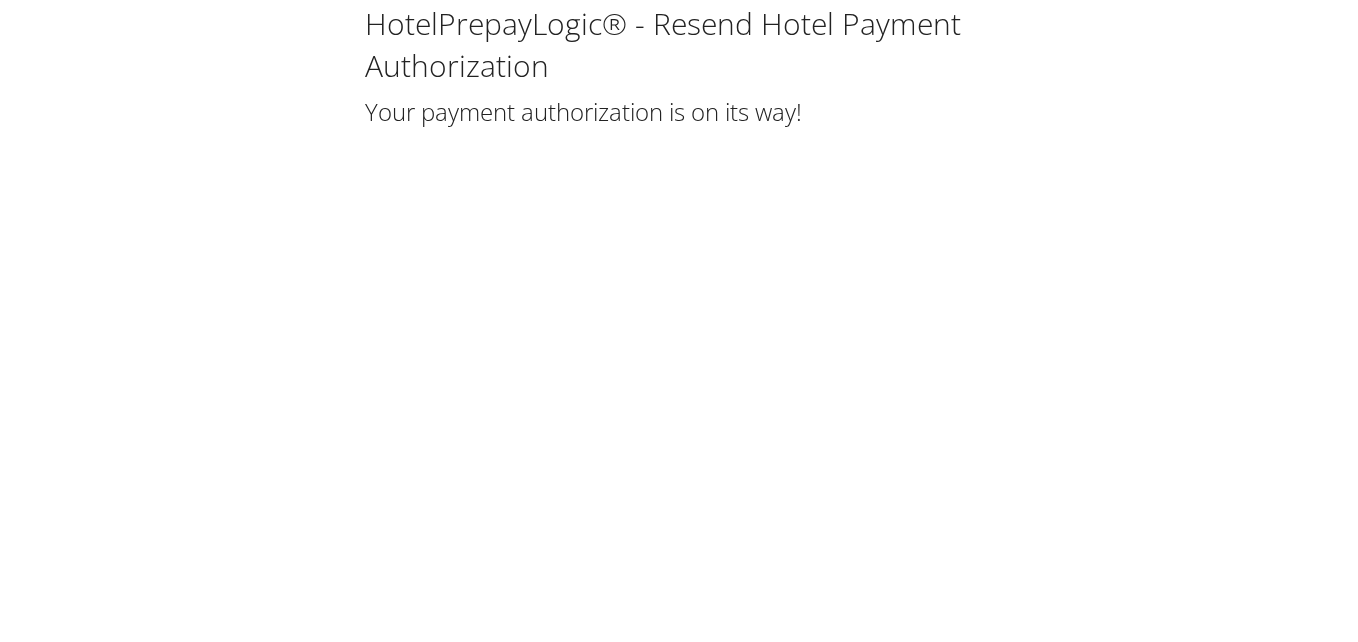 scroll, scrollTop: 0, scrollLeft: 0, axis: both 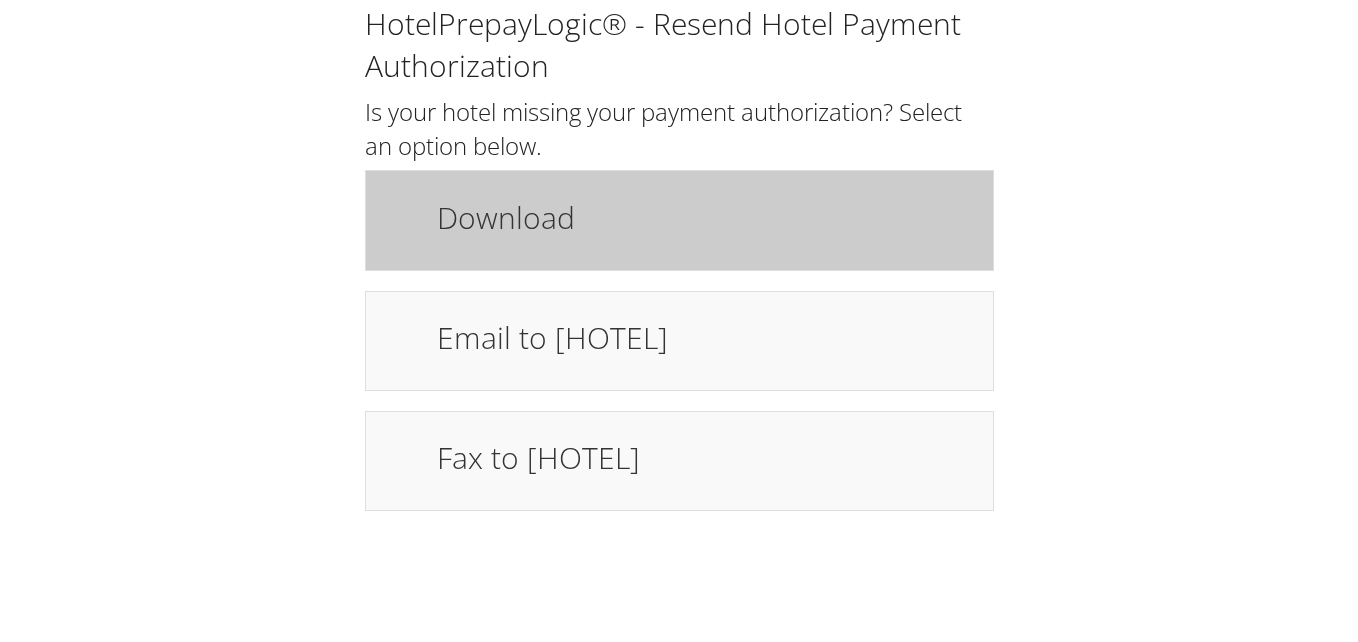 click on "Download" at bounding box center (705, 217) 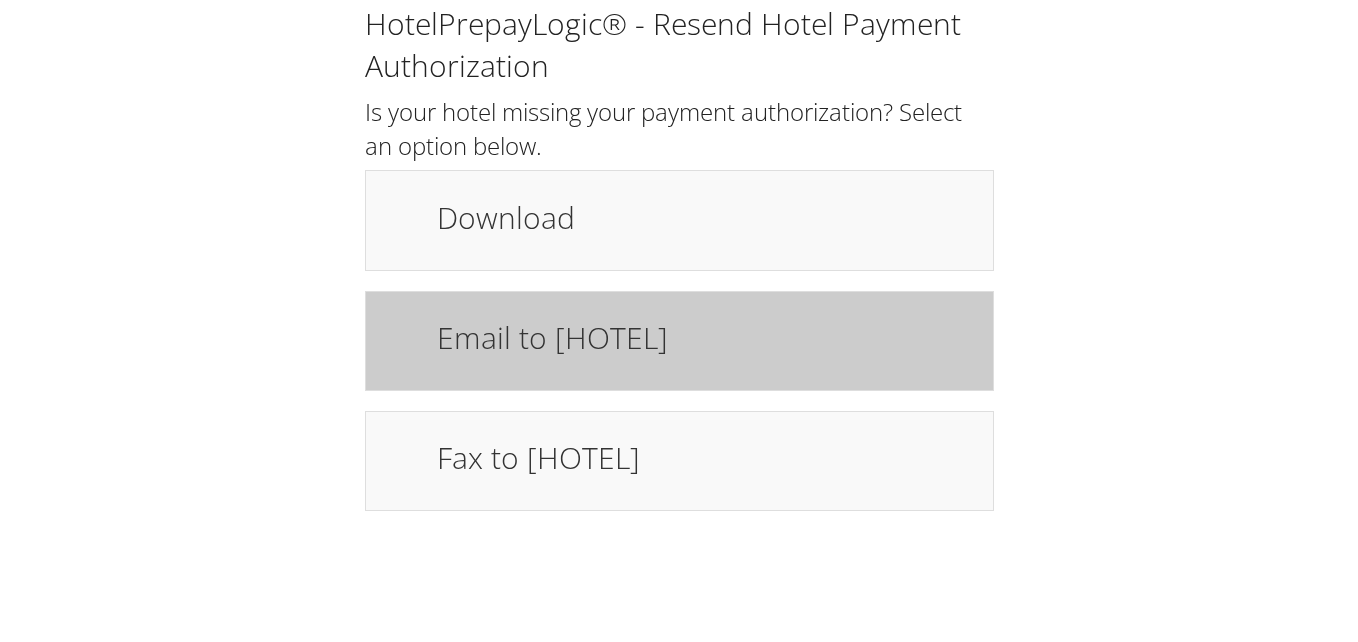 click on "Email to hotel" at bounding box center [705, 337] 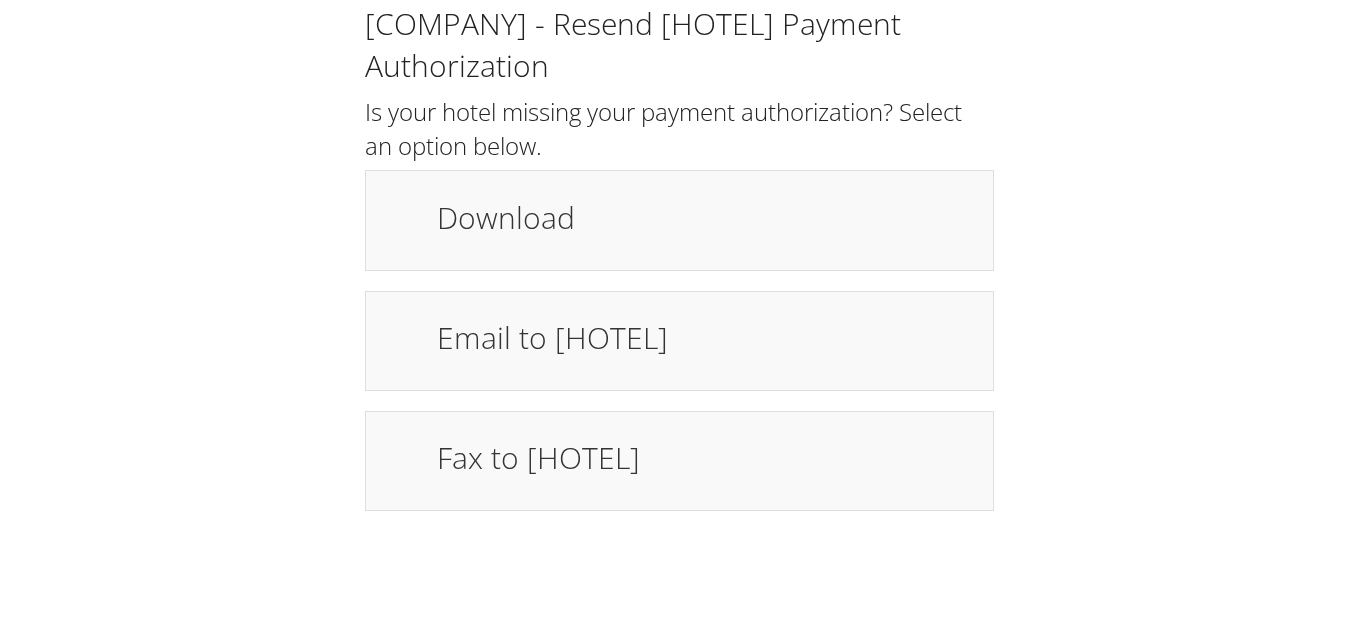 scroll, scrollTop: 0, scrollLeft: 0, axis: both 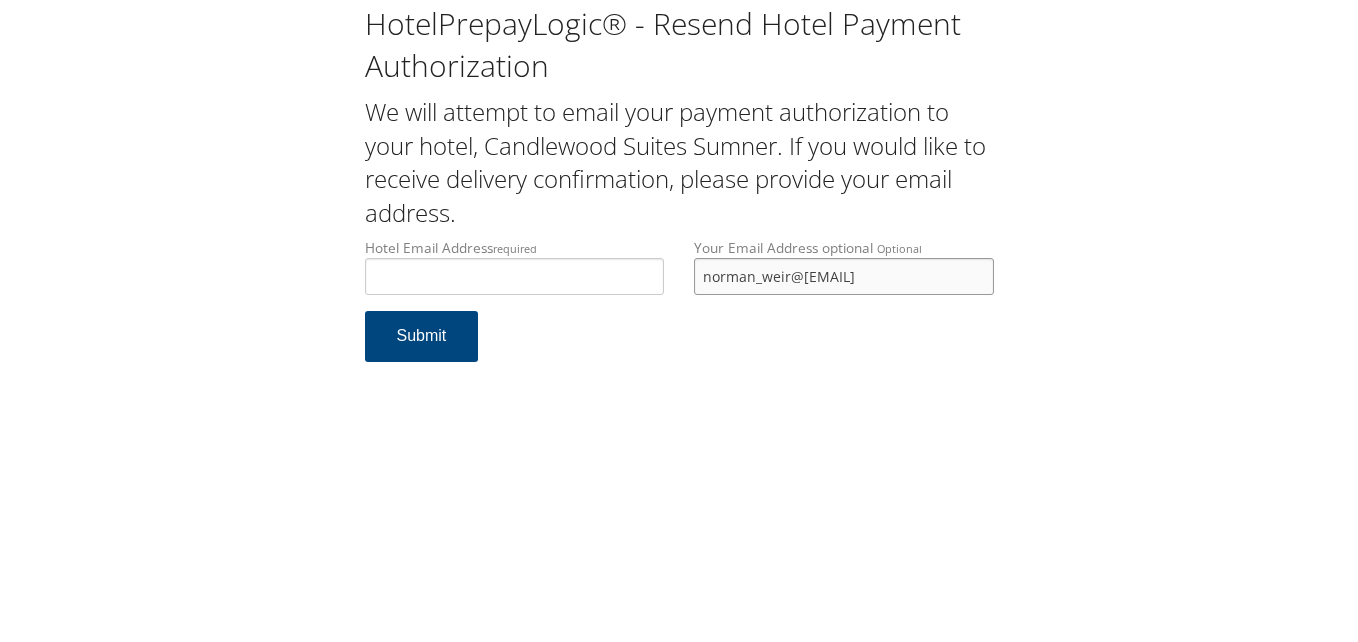 drag, startPoint x: 941, startPoint y: 279, endPoint x: 683, endPoint y: 284, distance: 258.04843 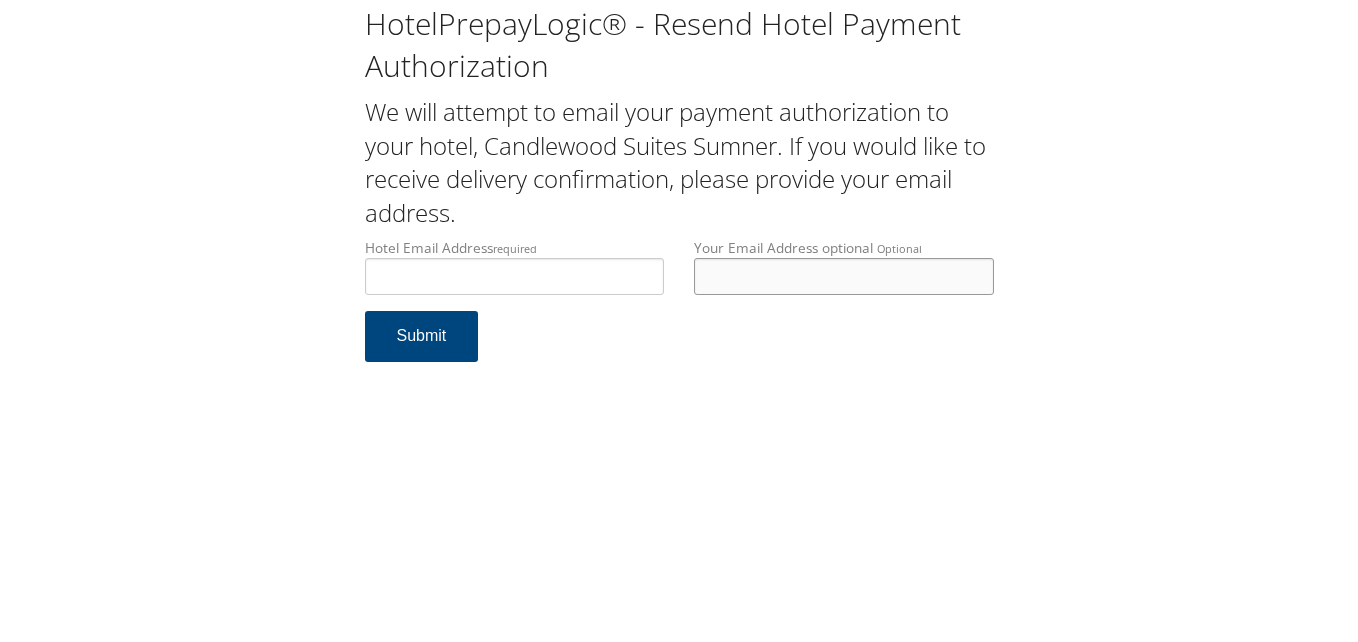 type 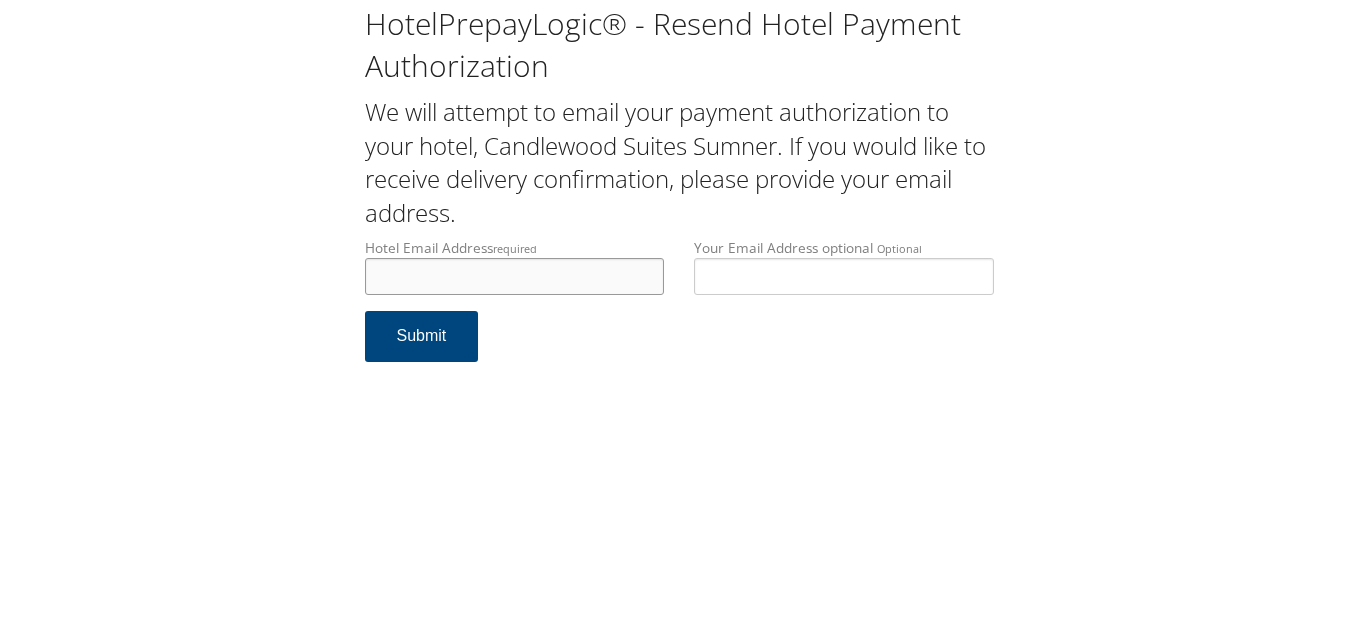 click on "Hotel Email Address  required" at bounding box center [515, 276] 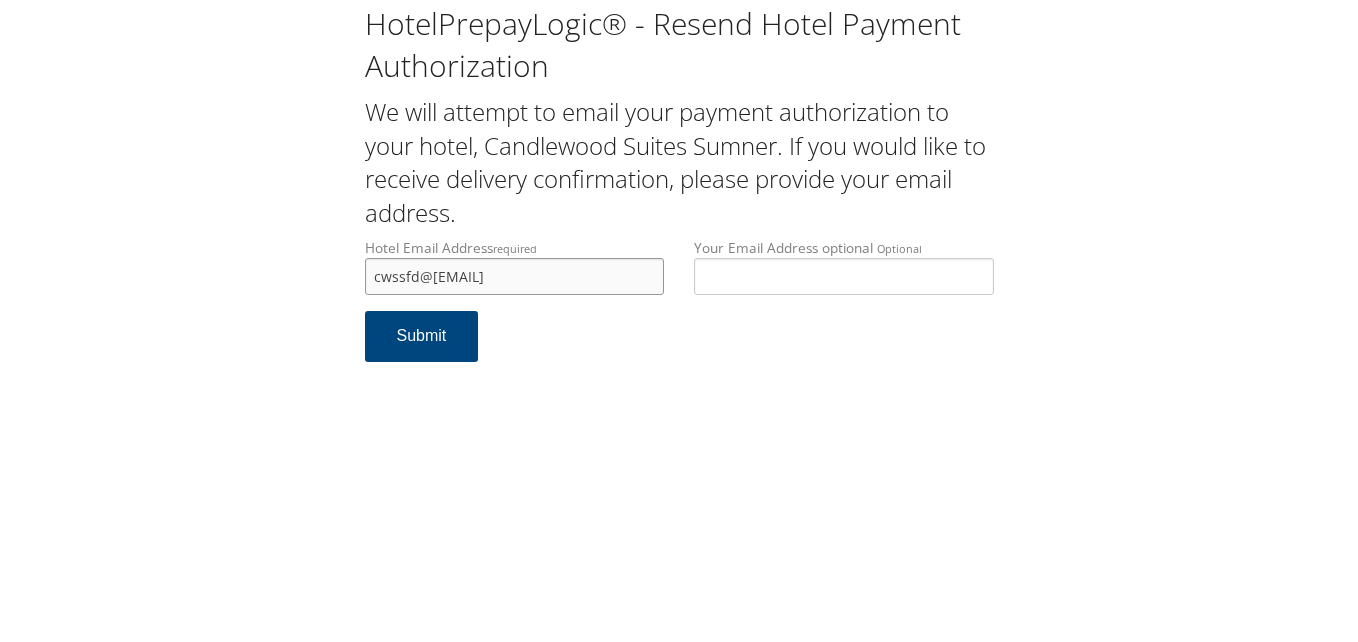 drag, startPoint x: 612, startPoint y: 290, endPoint x: 199, endPoint y: 283, distance: 413.05933 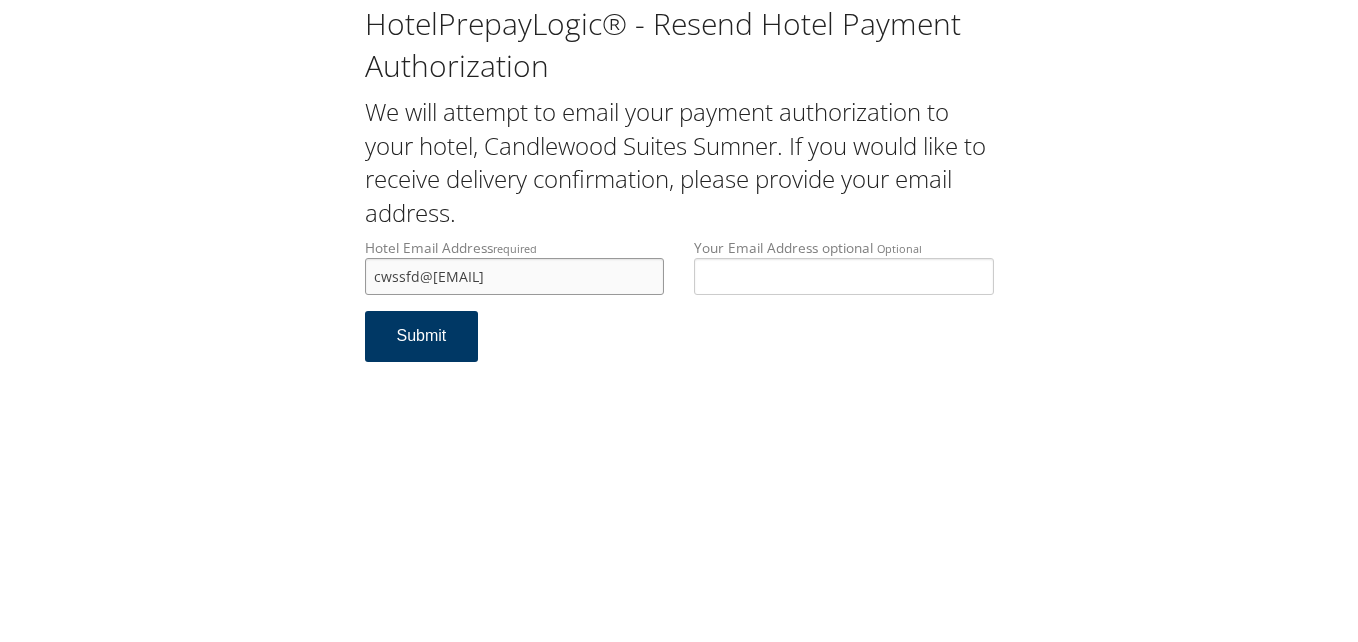 type on "cwssfd@hotelservicesgroup.com" 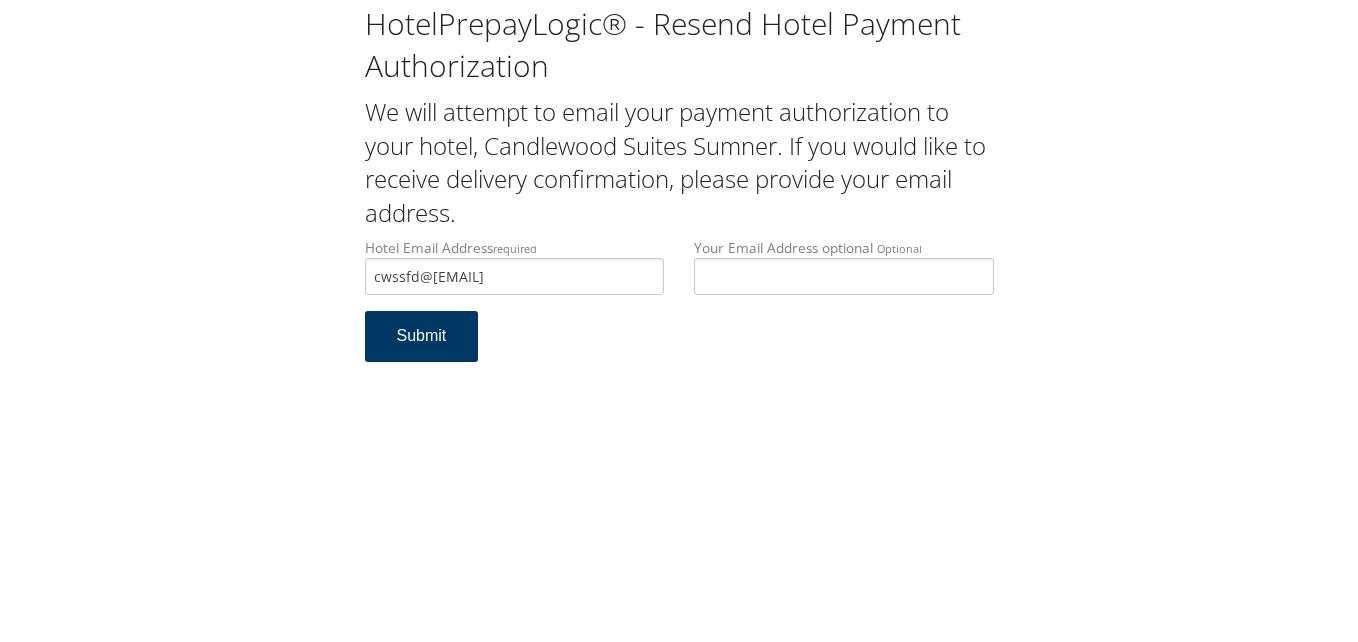 click on "Submit" at bounding box center (422, 336) 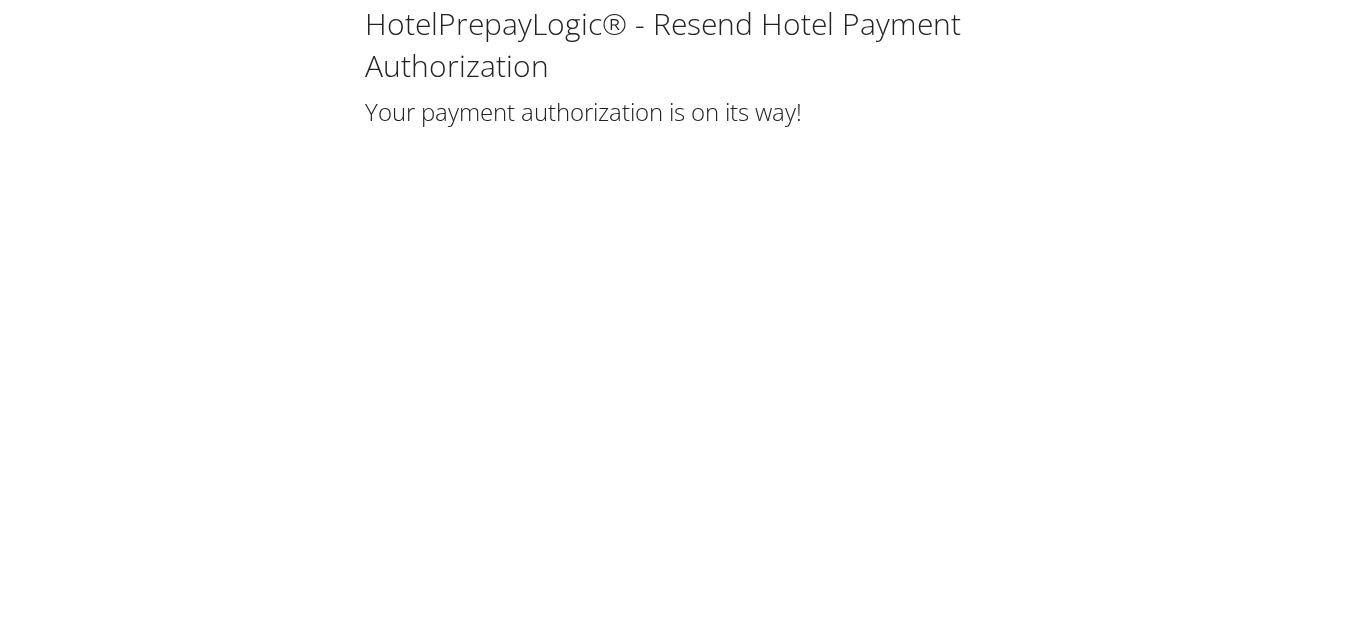 scroll, scrollTop: 0, scrollLeft: 0, axis: both 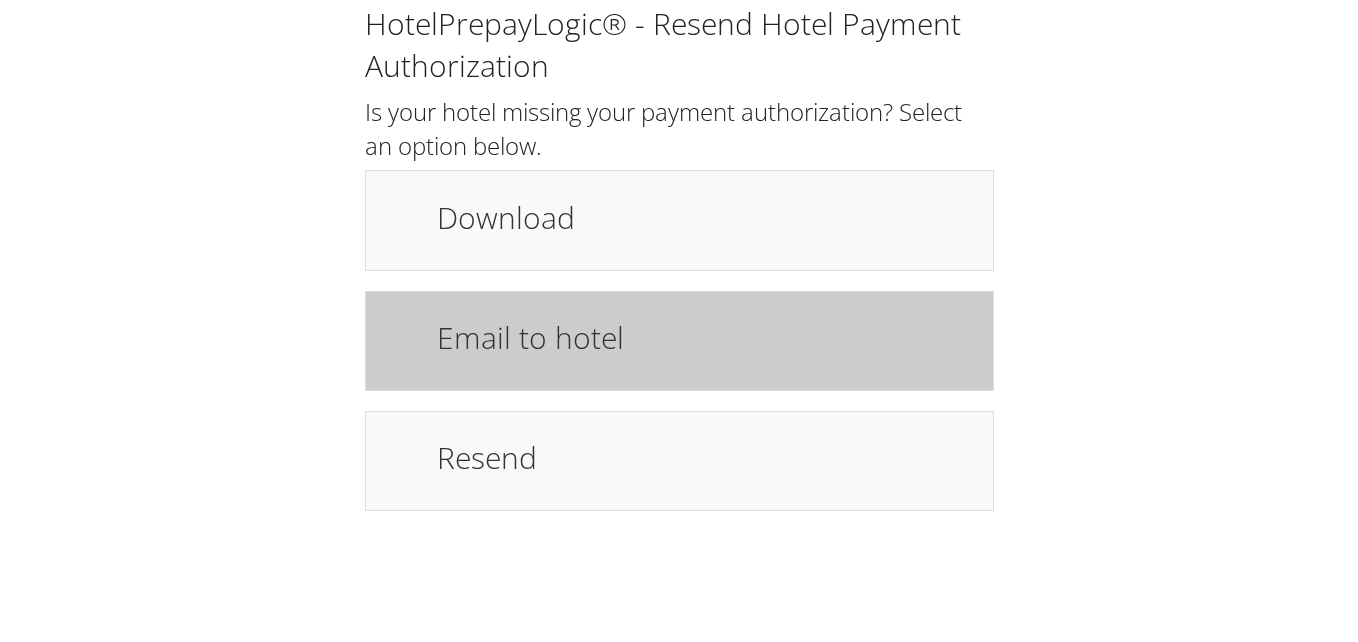 click on "Email to hotel" at bounding box center [679, 341] 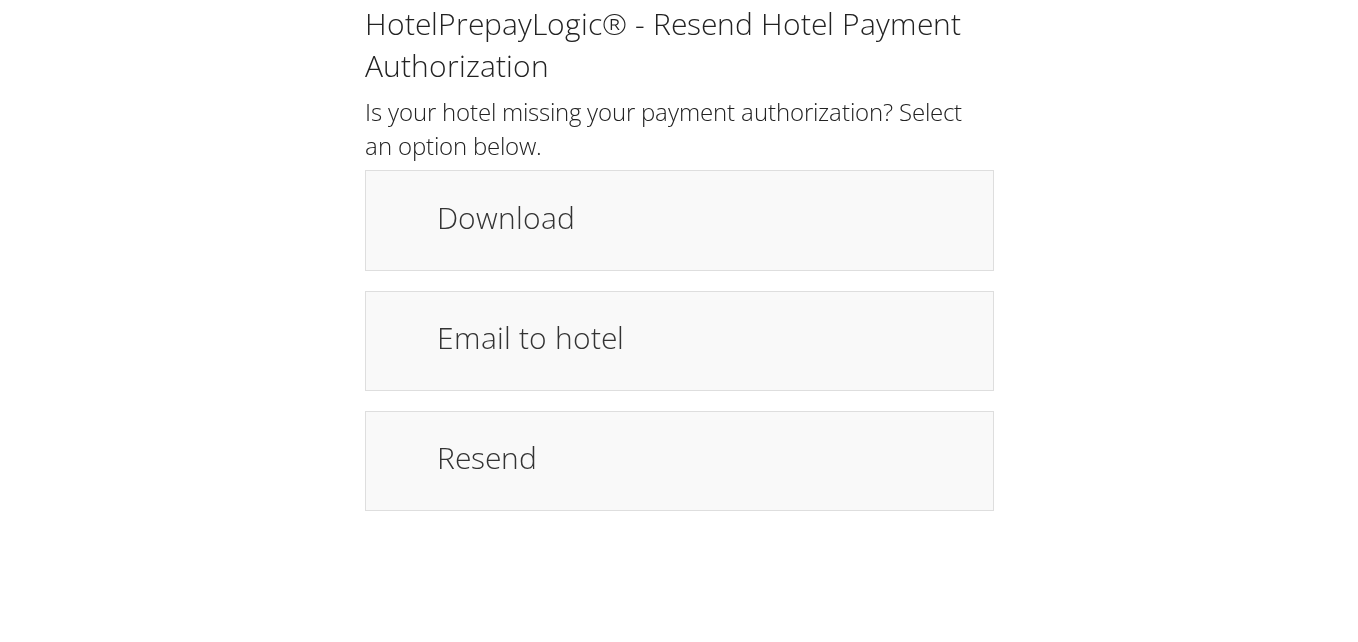 scroll, scrollTop: 0, scrollLeft: 0, axis: both 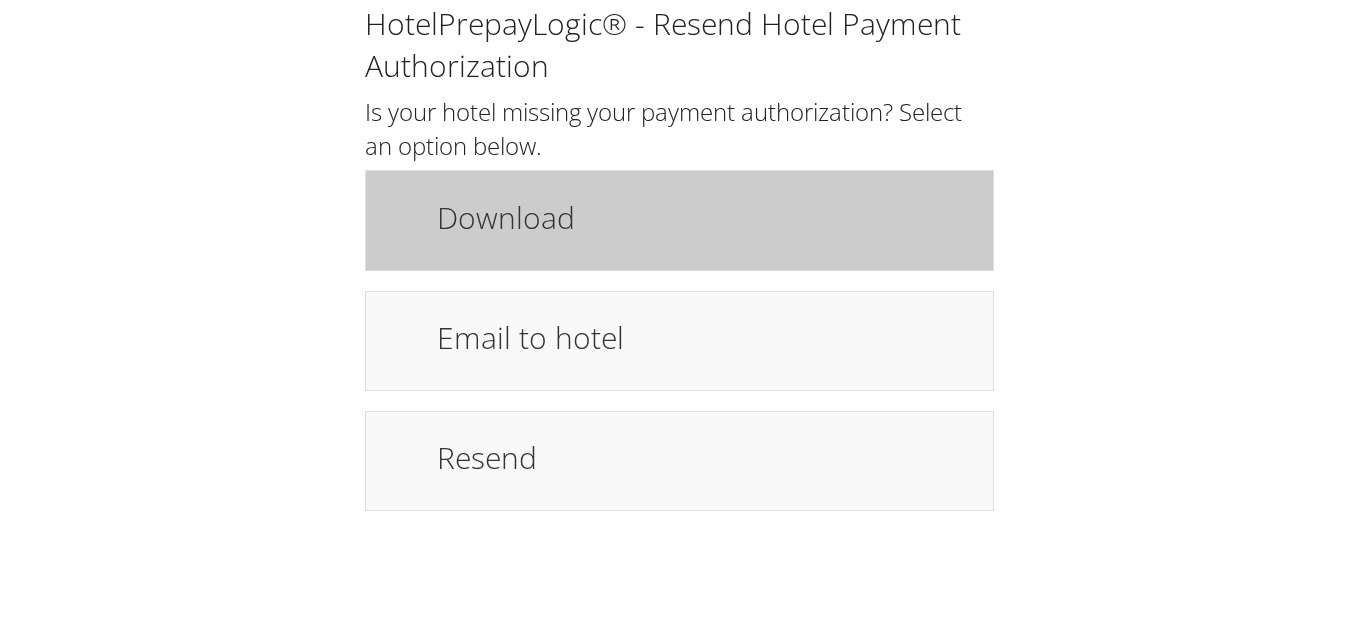 click on "Download" at bounding box center (705, 217) 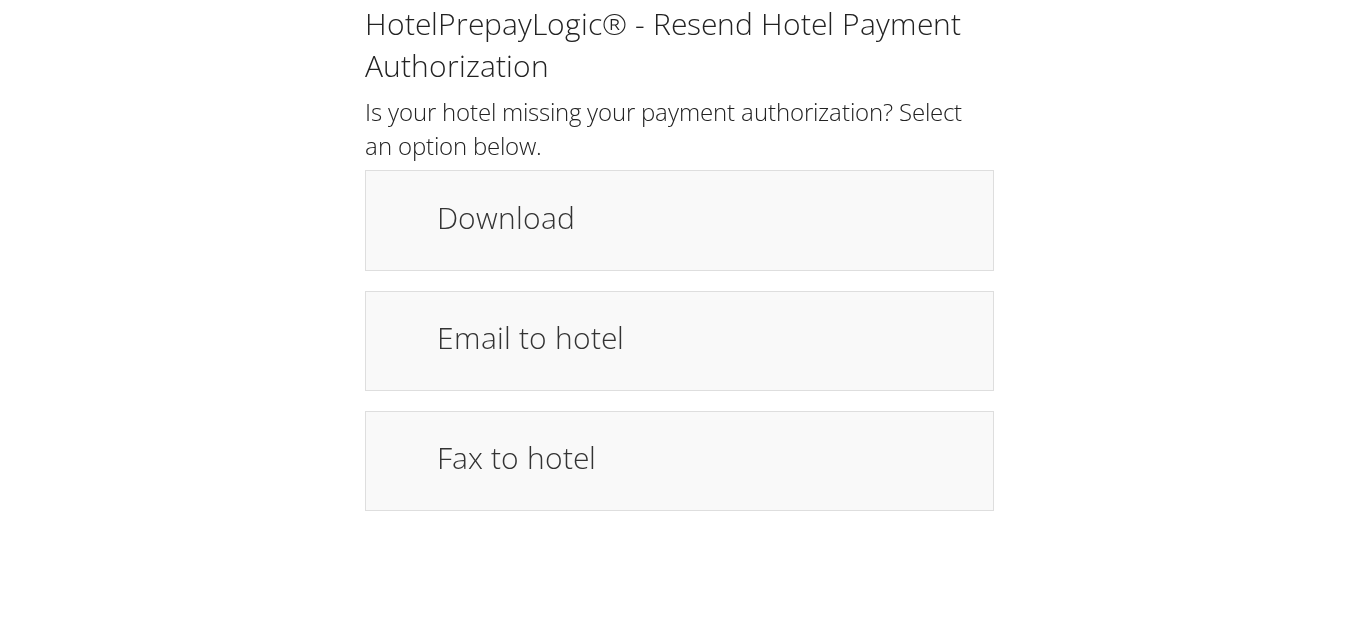 scroll, scrollTop: 0, scrollLeft: 0, axis: both 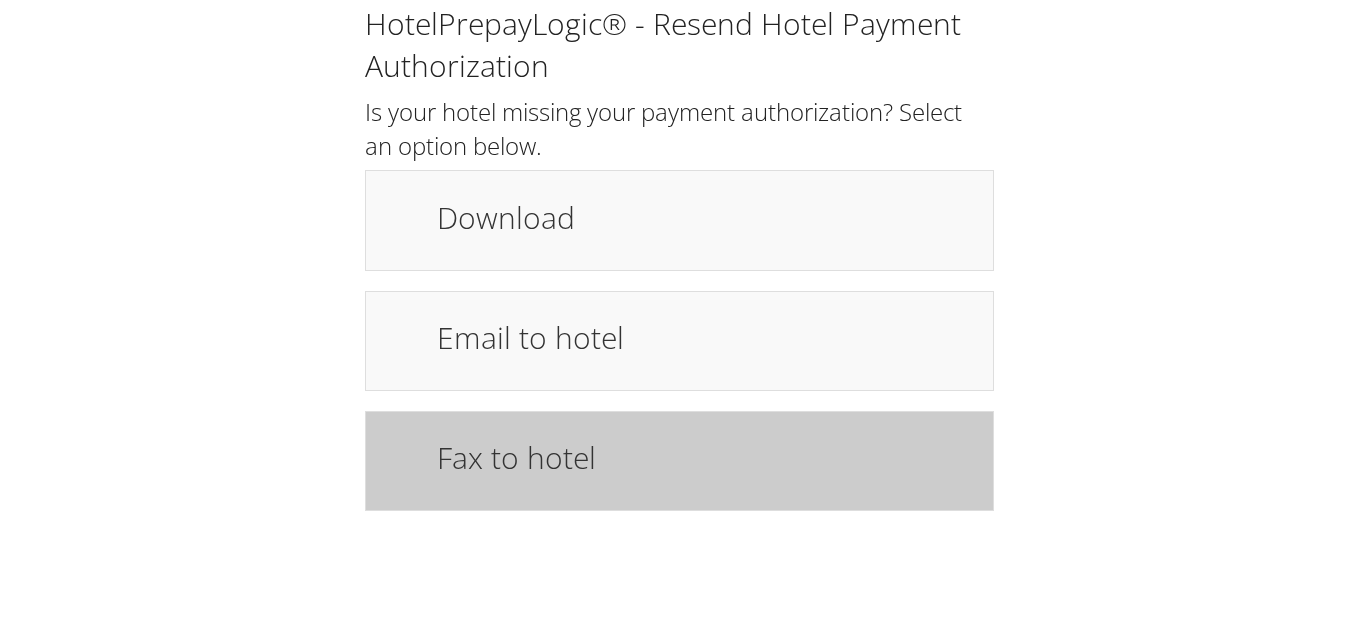 click on "Fax to hotel" at bounding box center [705, 457] 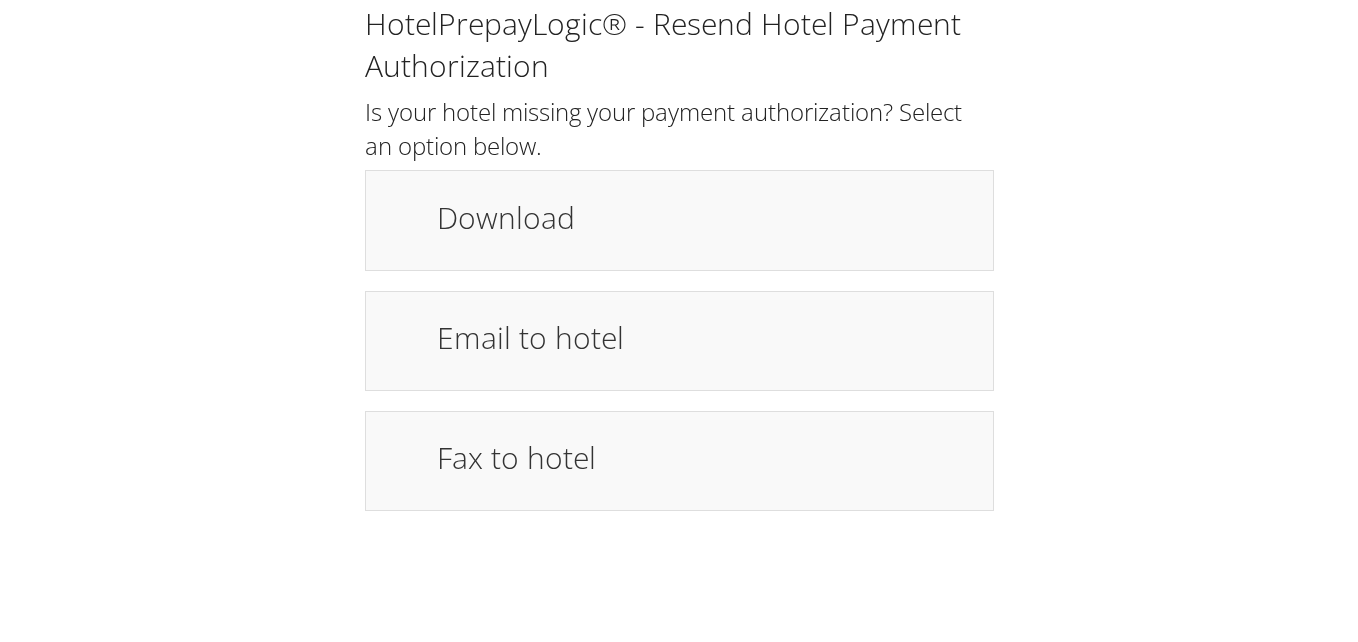 scroll, scrollTop: 0, scrollLeft: 0, axis: both 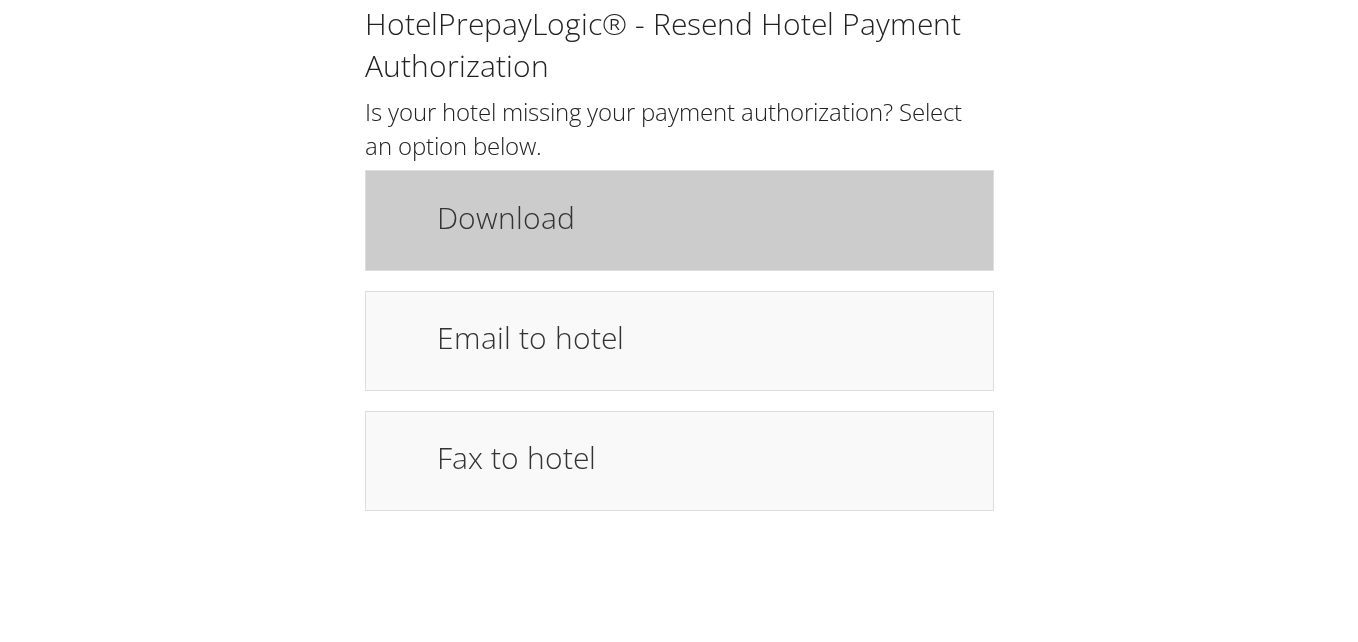 click on "Download" at bounding box center [705, 220] 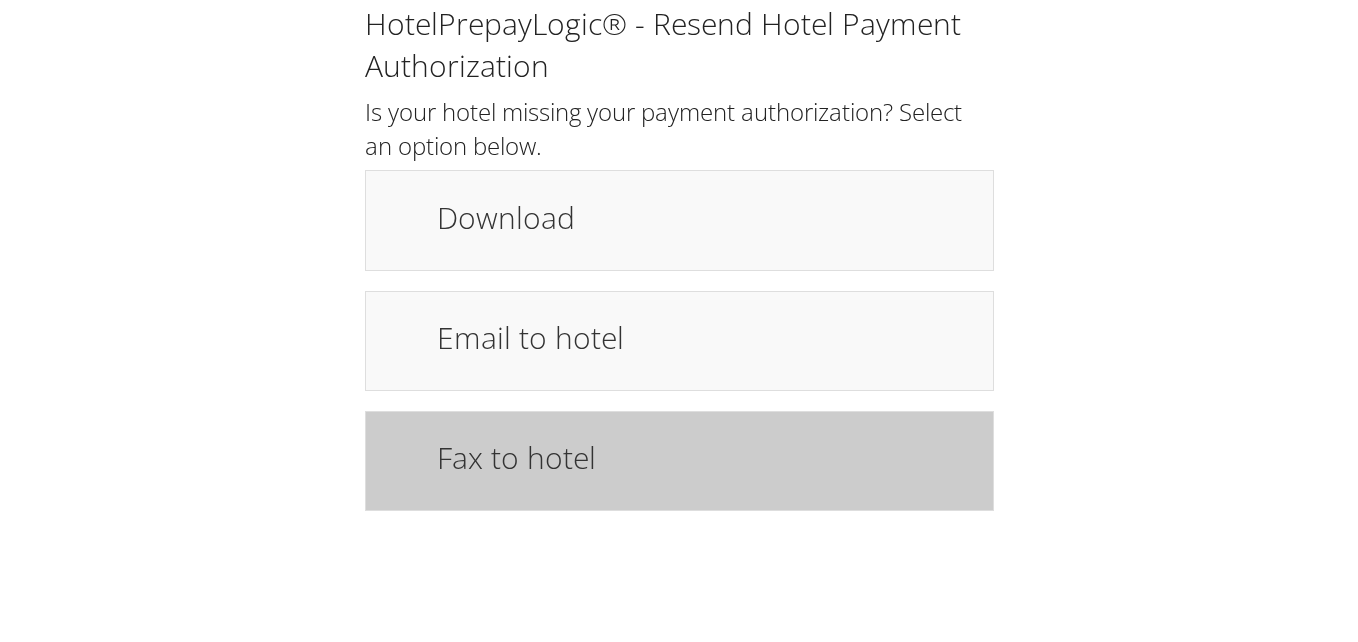 click on "Fax to hotel" at bounding box center (705, 461) 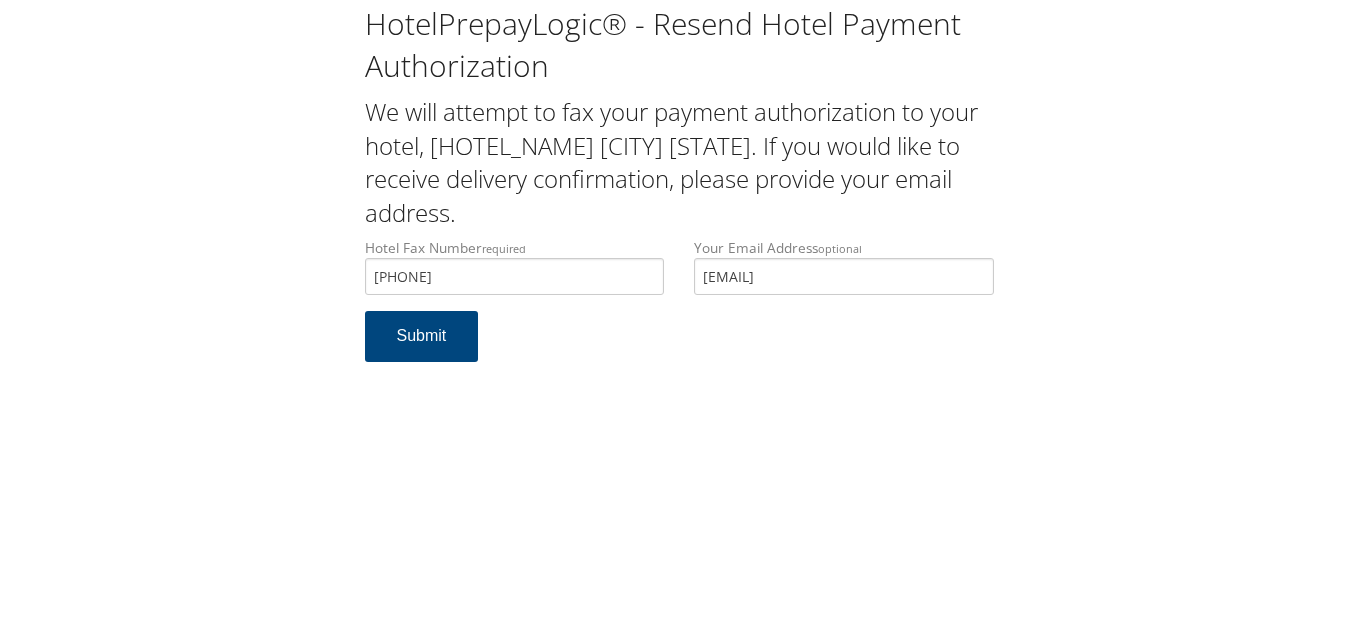 scroll, scrollTop: 0, scrollLeft: 0, axis: both 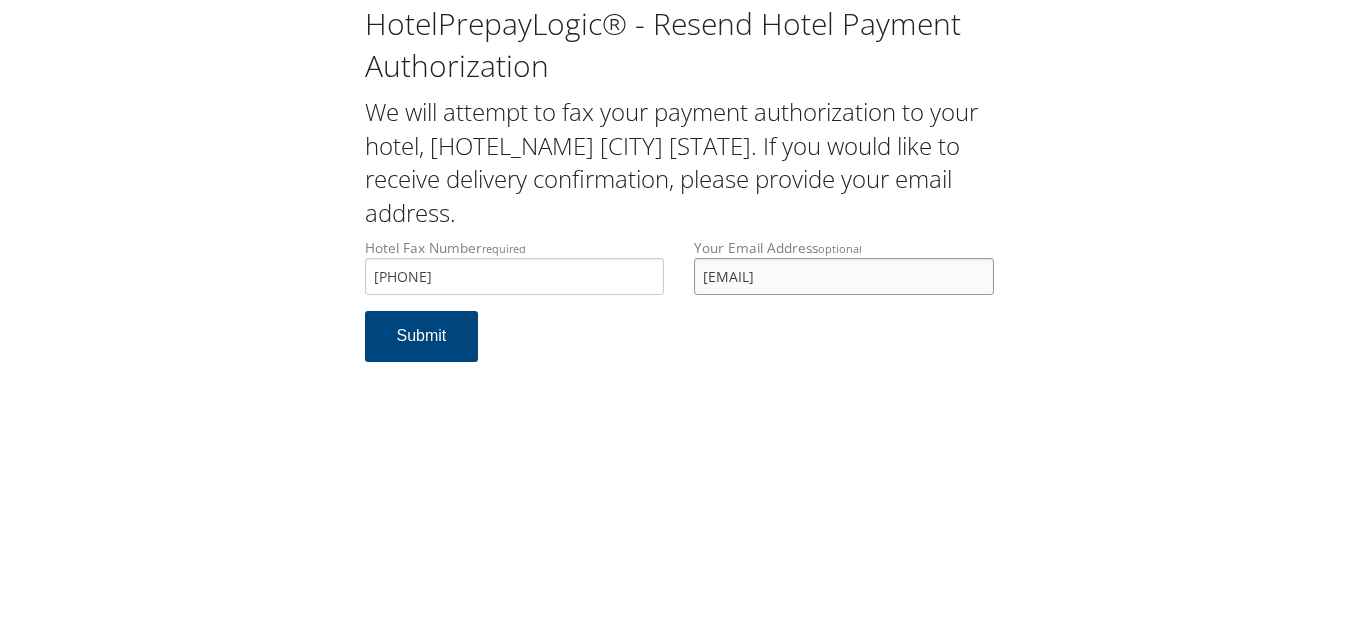 drag, startPoint x: 949, startPoint y: 279, endPoint x: 706, endPoint y: 305, distance: 244.387 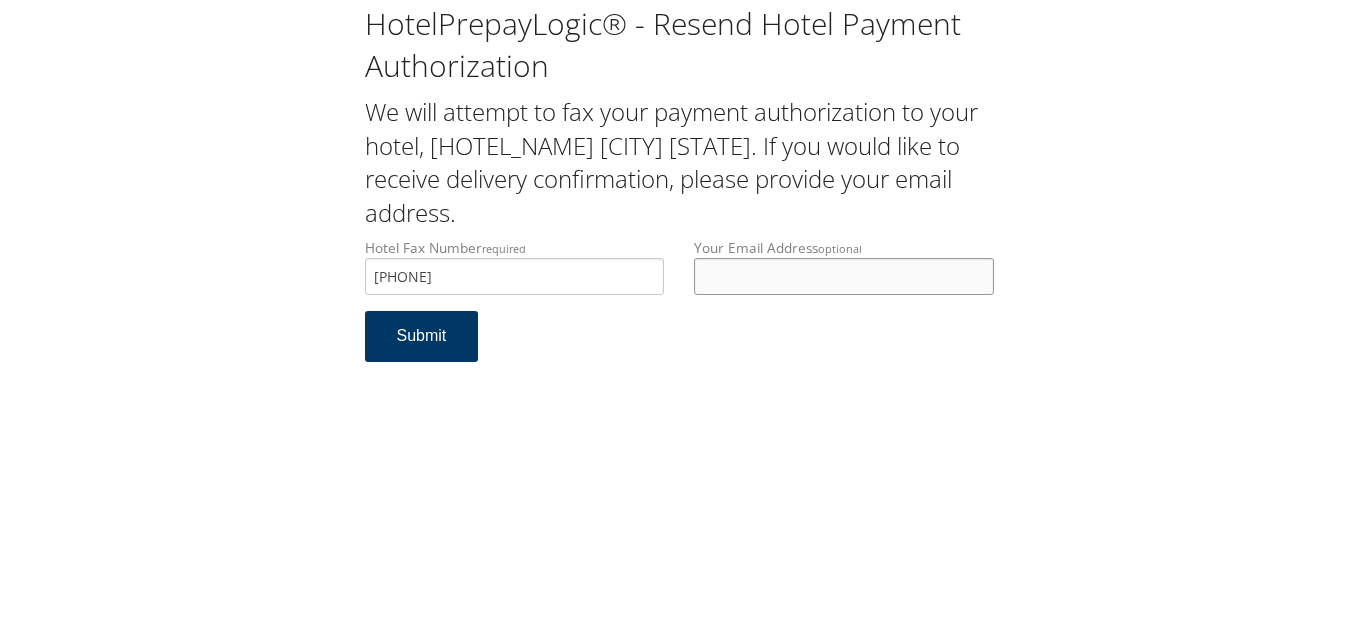 type 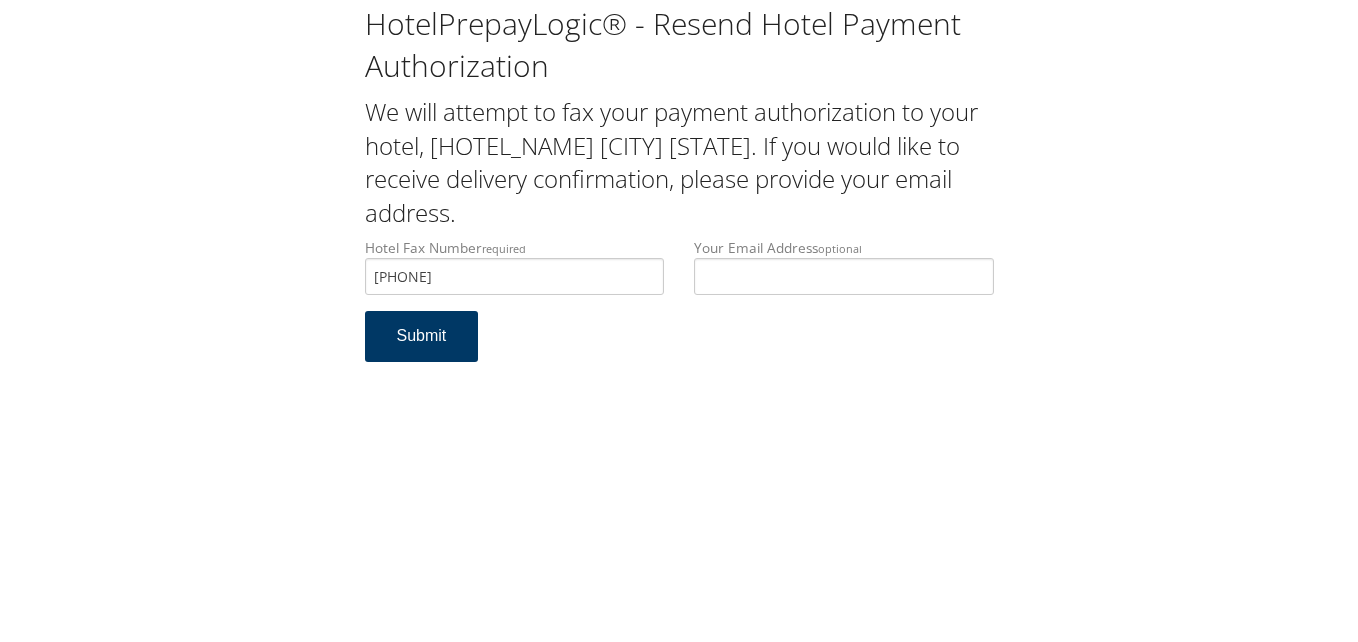click on "Submit" at bounding box center (422, 336) 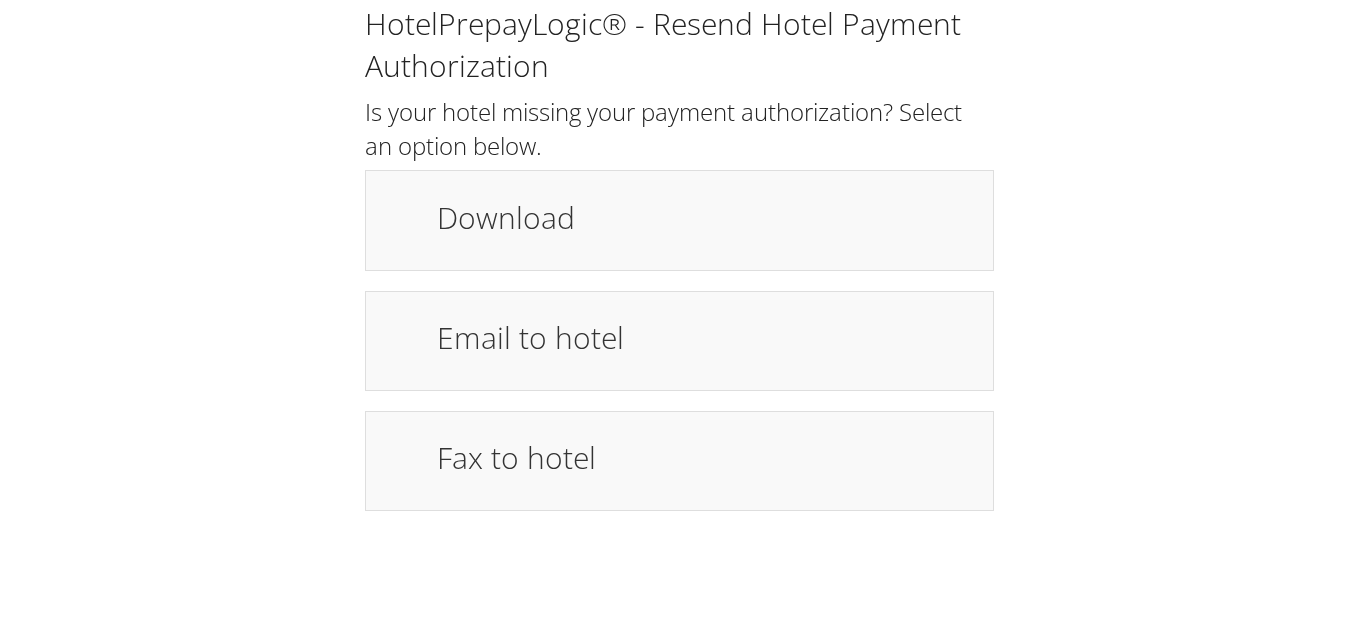 scroll, scrollTop: 0, scrollLeft: 0, axis: both 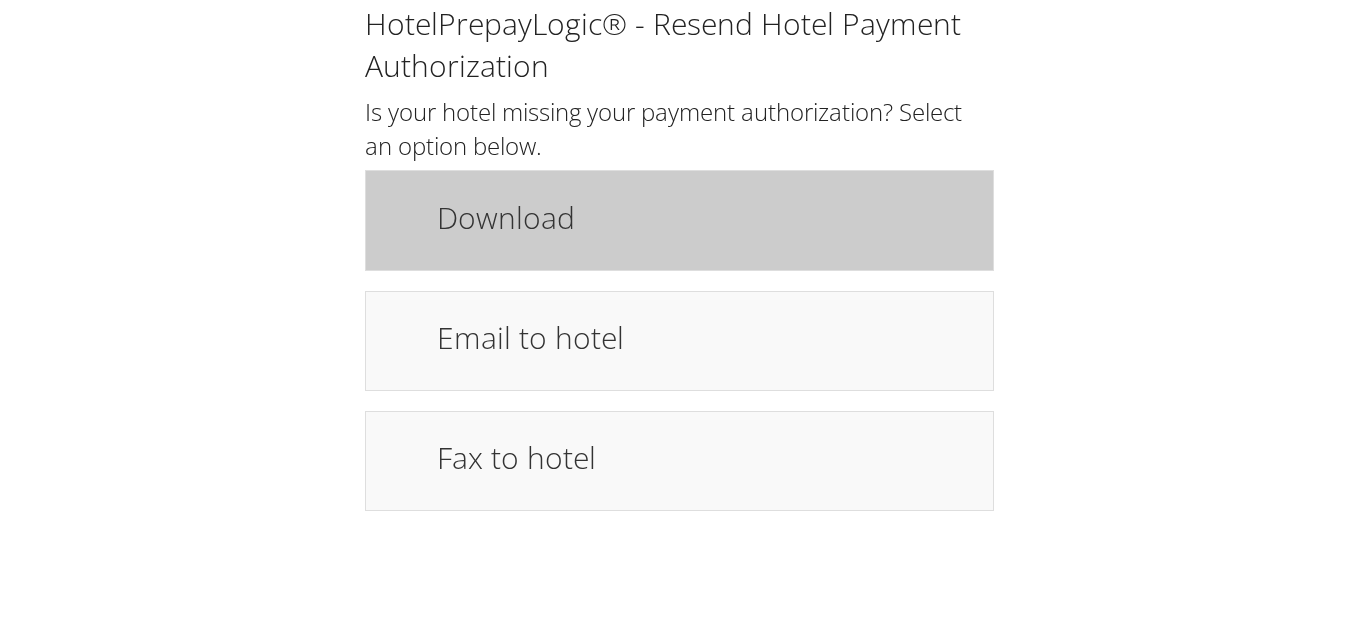 click on "Download" at bounding box center (679, 220) 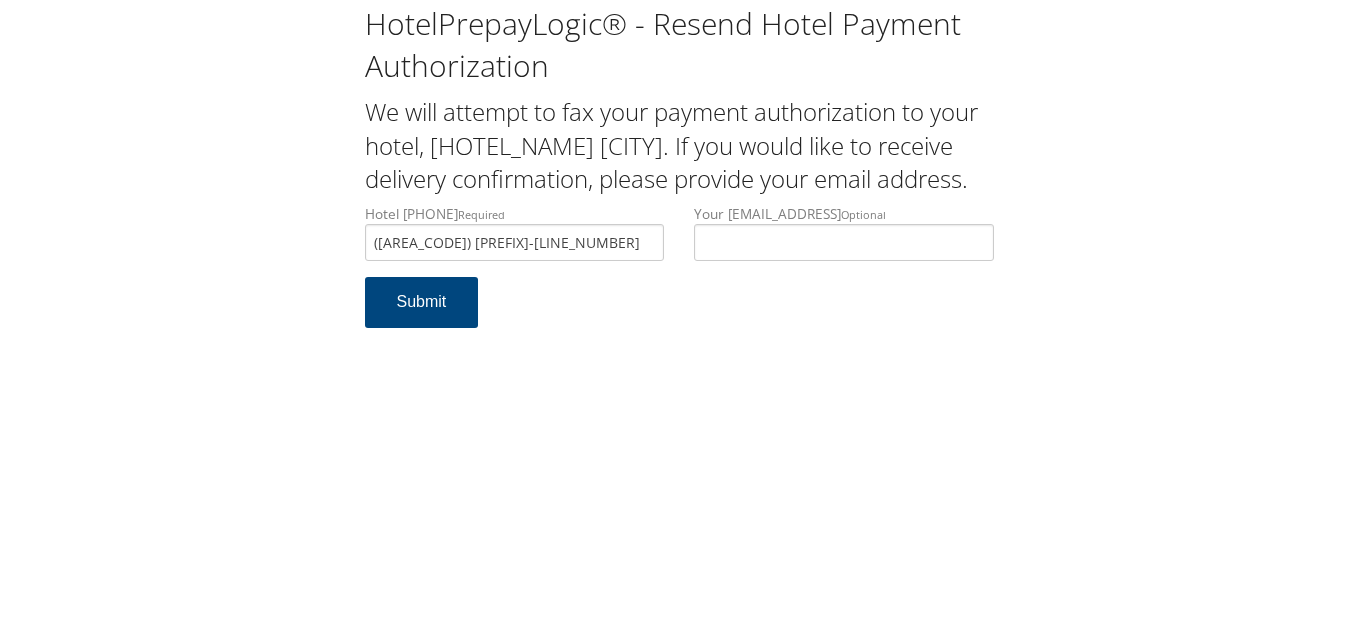 scroll, scrollTop: 0, scrollLeft: 0, axis: both 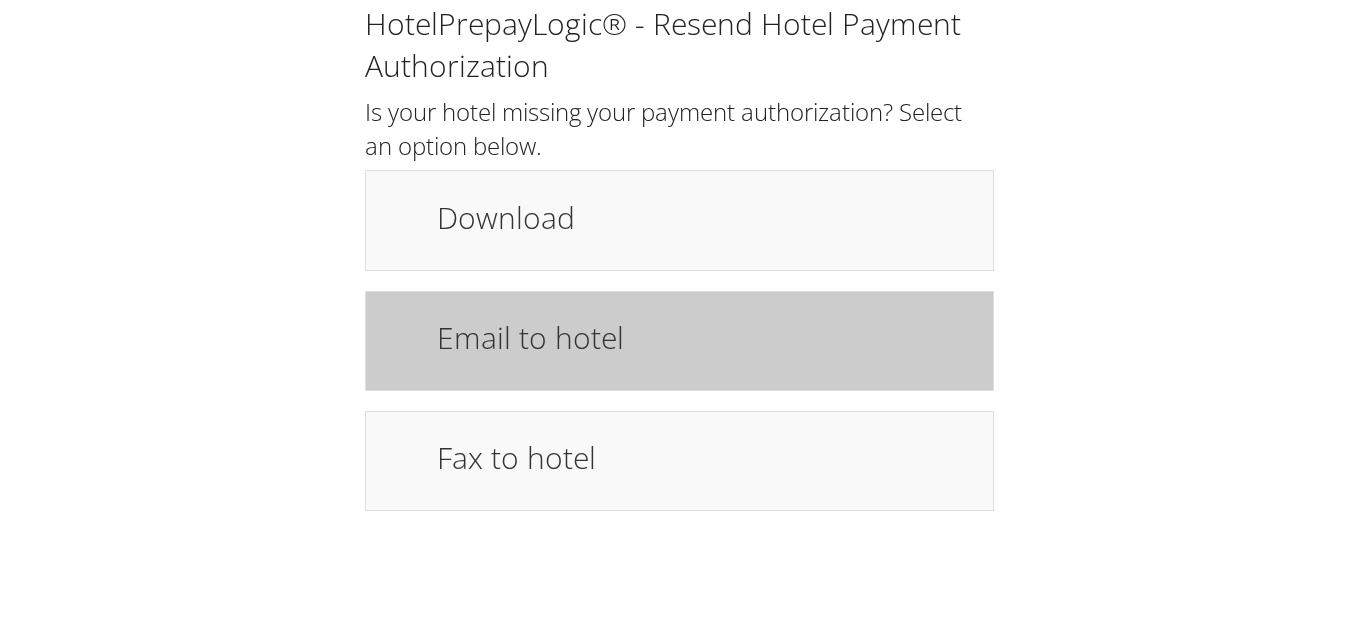 click on "Email to hotel" at bounding box center (705, 337) 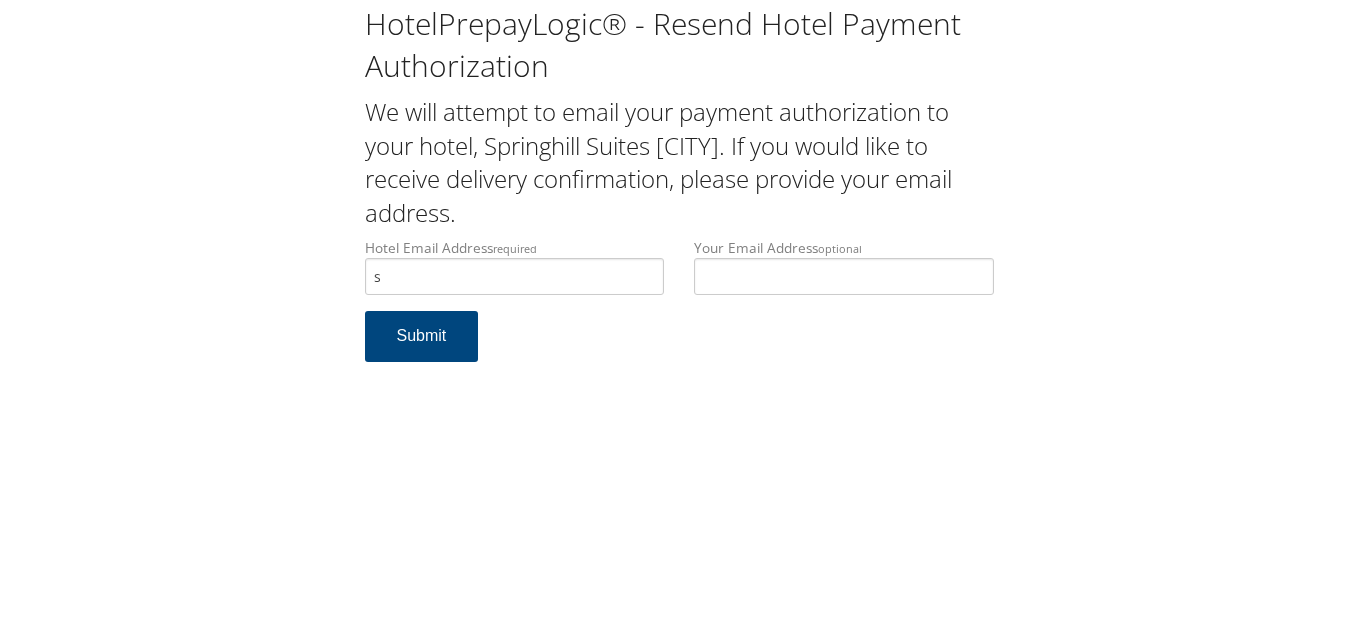 scroll, scrollTop: 0, scrollLeft: 0, axis: both 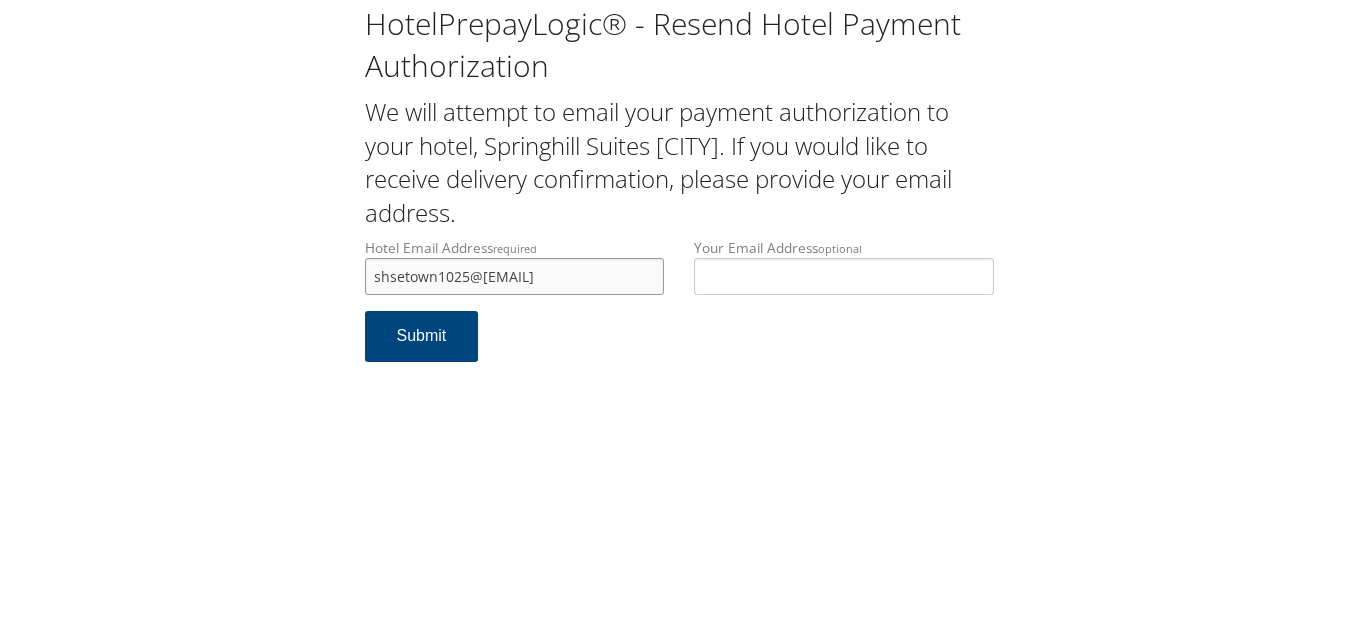 drag, startPoint x: 586, startPoint y: 272, endPoint x: 359, endPoint y: 295, distance: 228.16222 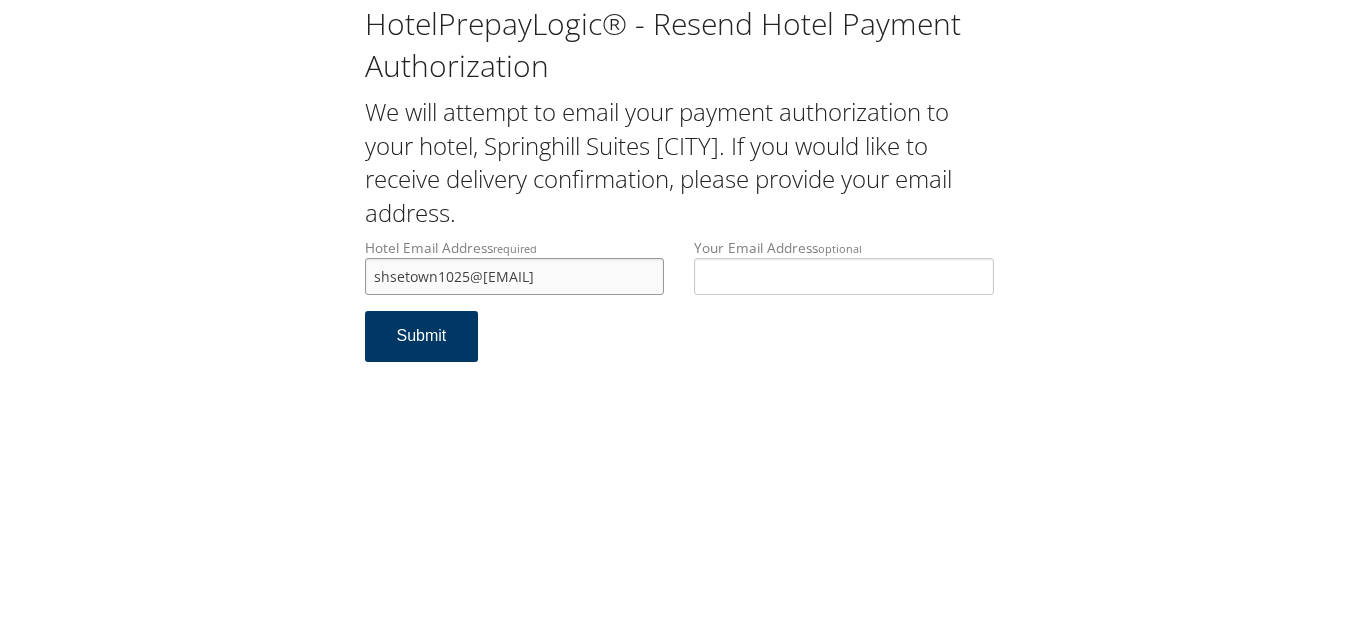 type on "shsetown1025@[EMAIL]" 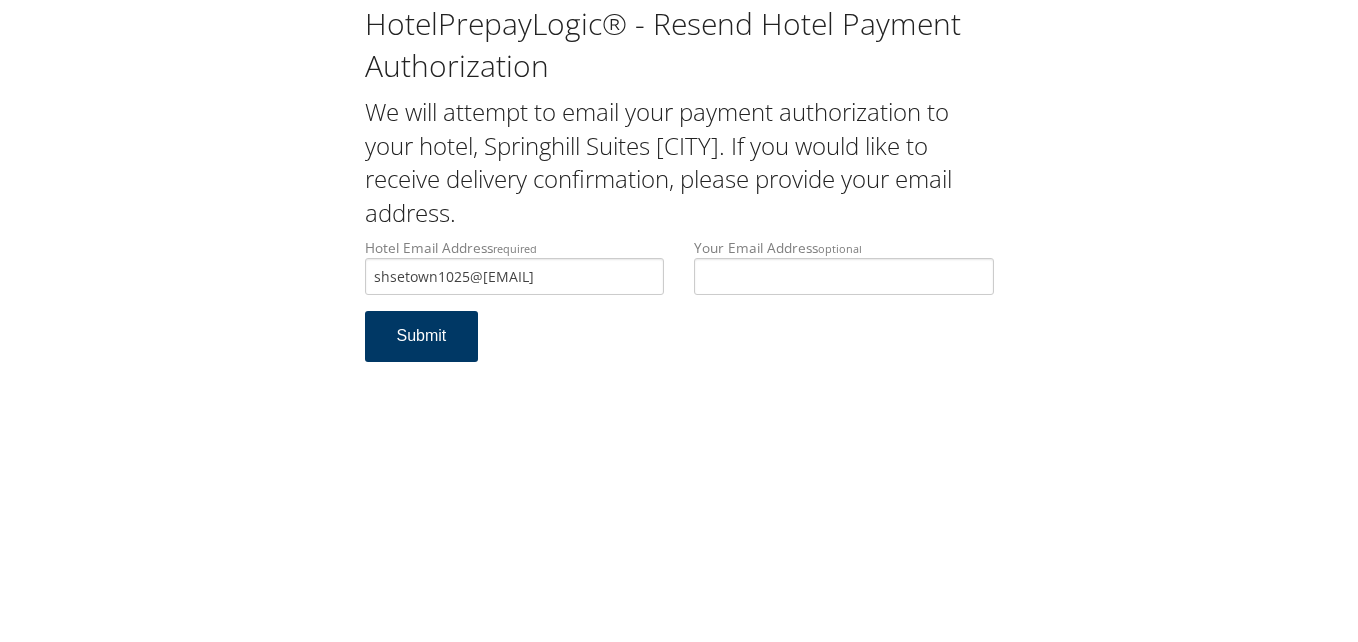 click on "Submit" at bounding box center [422, 336] 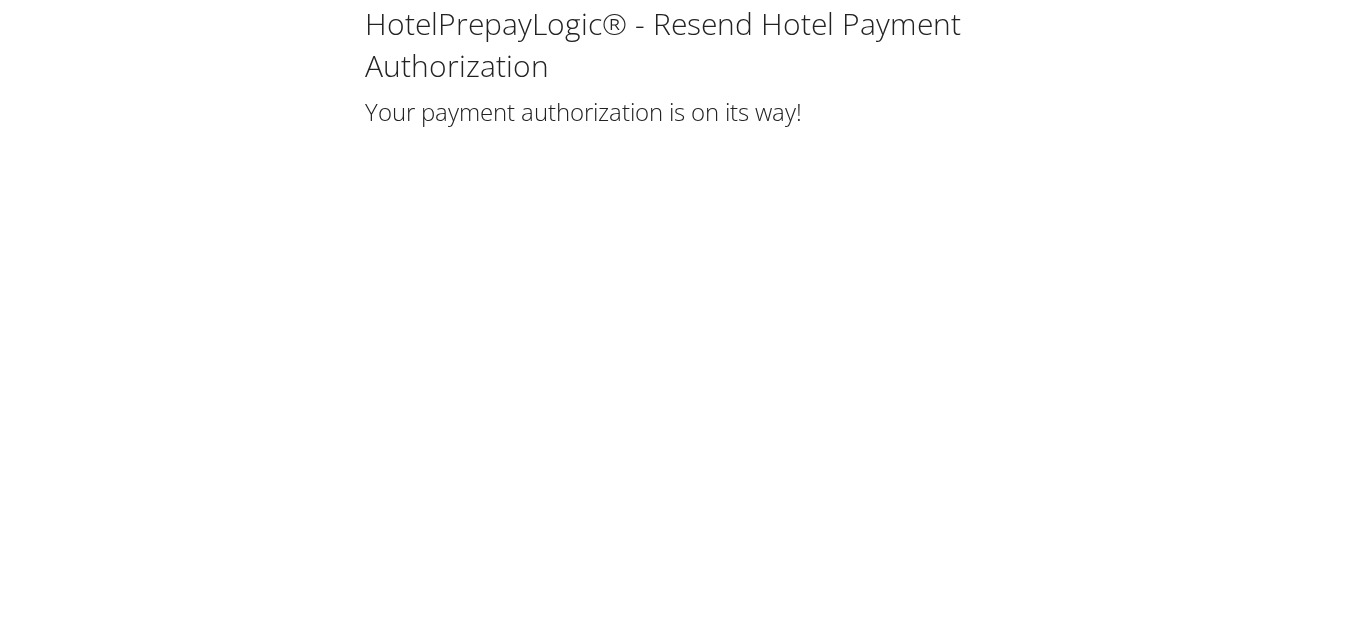 scroll, scrollTop: 0, scrollLeft: 0, axis: both 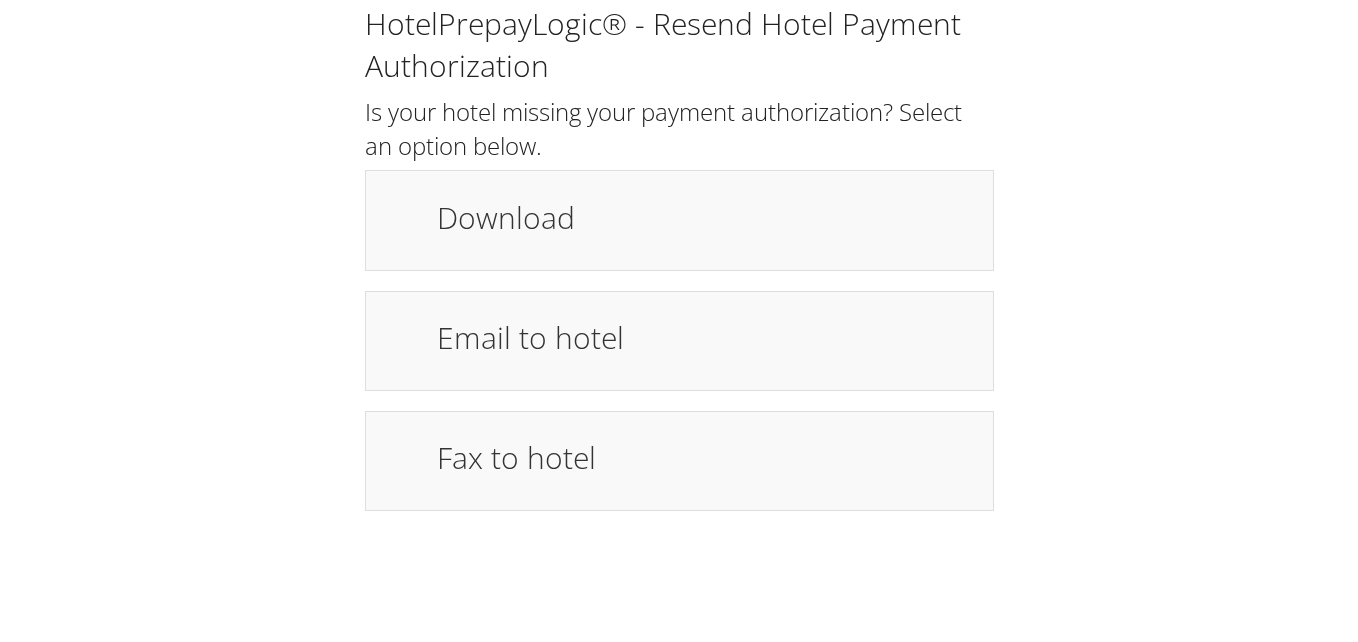 click on "HotelPrepayLogic® - Resend Hotel Payment Authorization
Is your hotel missing your payment authorization? Select an option below.
Download
Email to hotel
Fax to hotel
Resend" at bounding box center [679, 257] 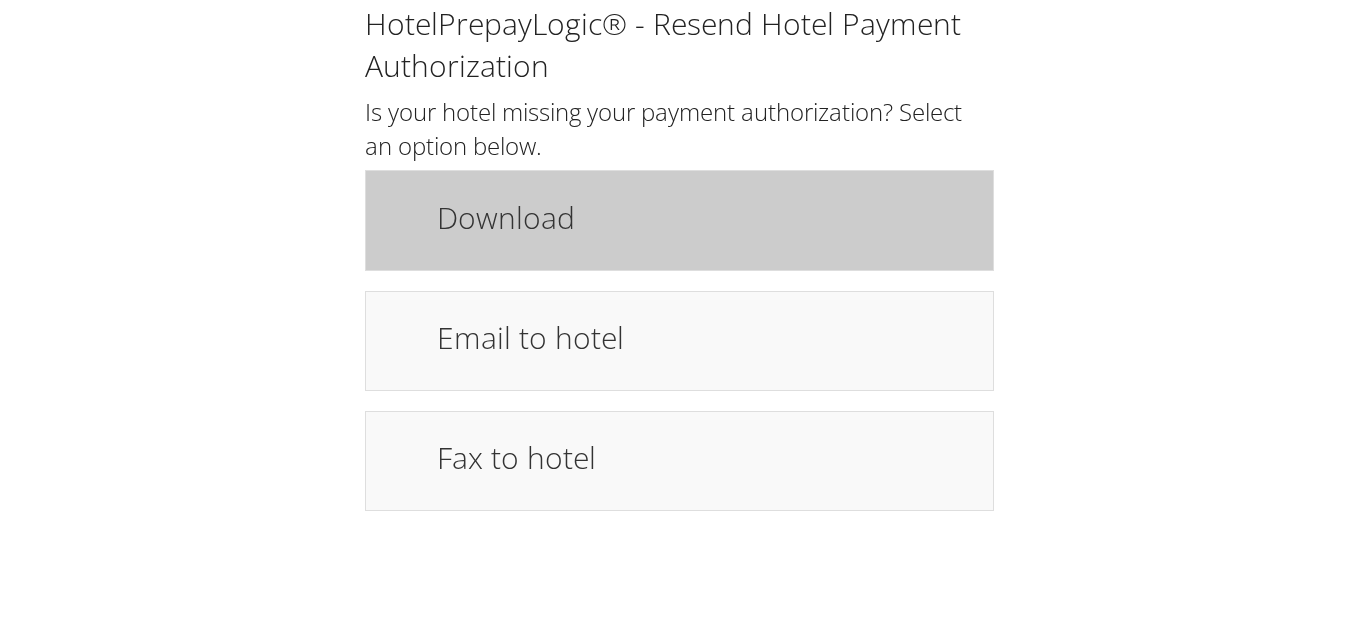 click on "Download" at bounding box center (705, 220) 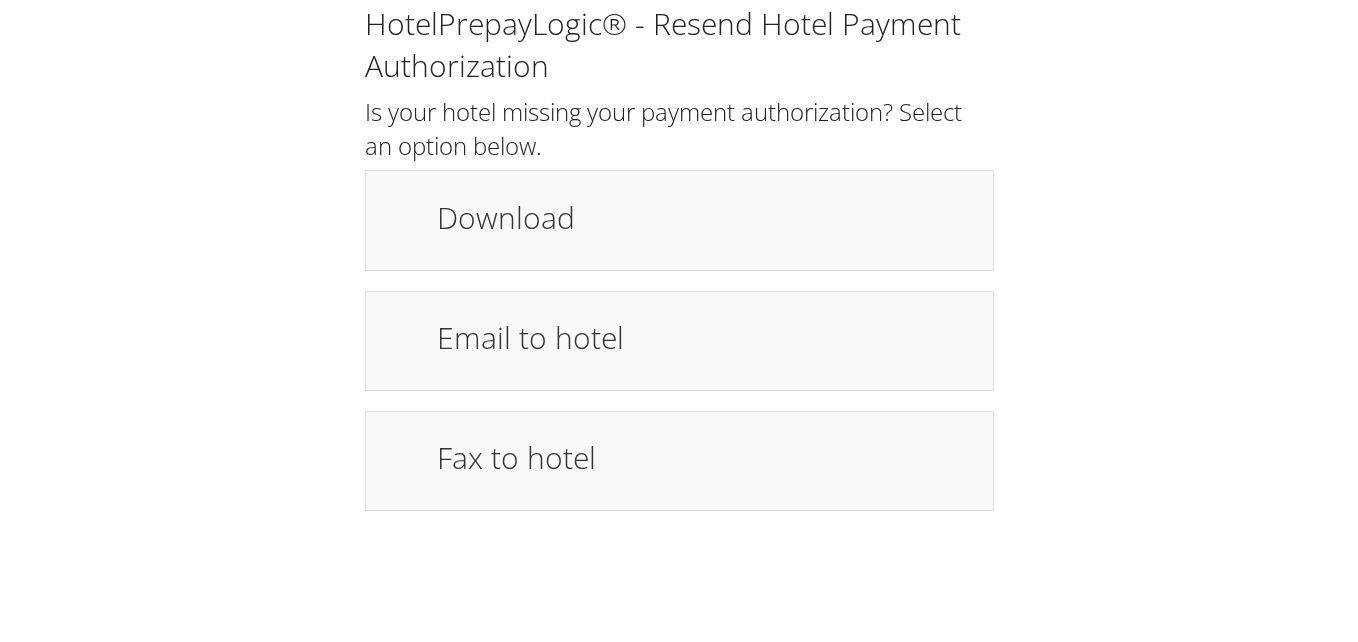 scroll, scrollTop: 0, scrollLeft: 0, axis: both 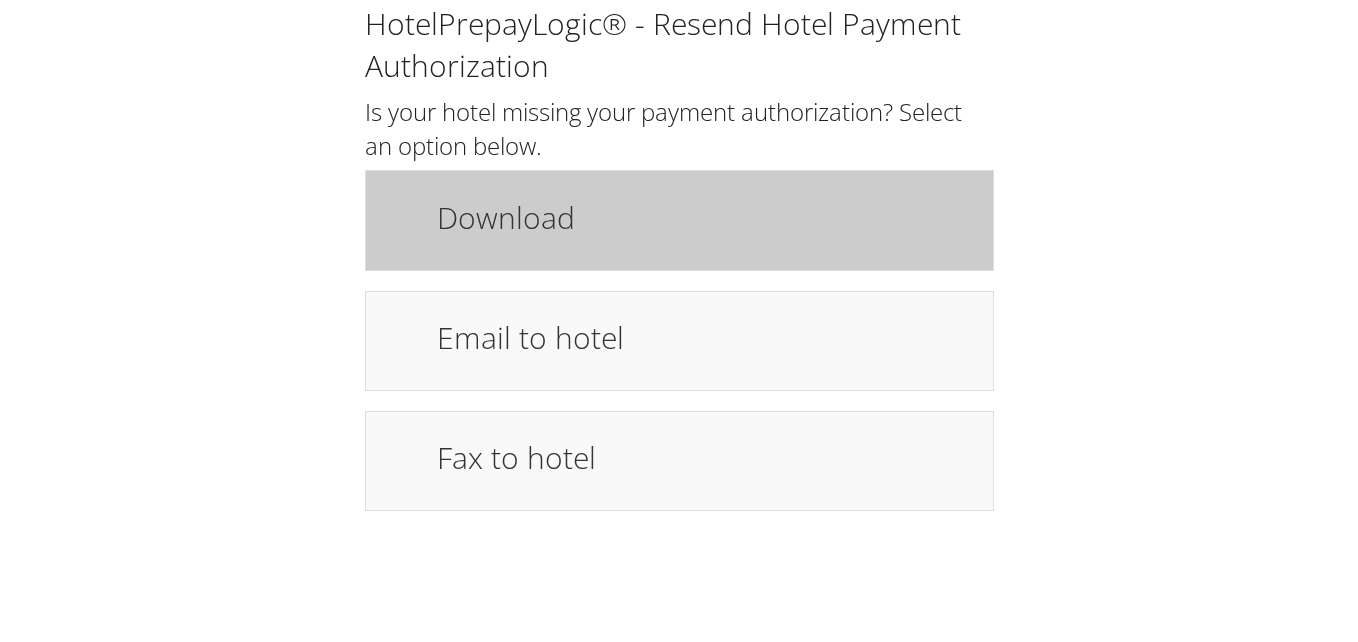click on "Download" at bounding box center (705, 217) 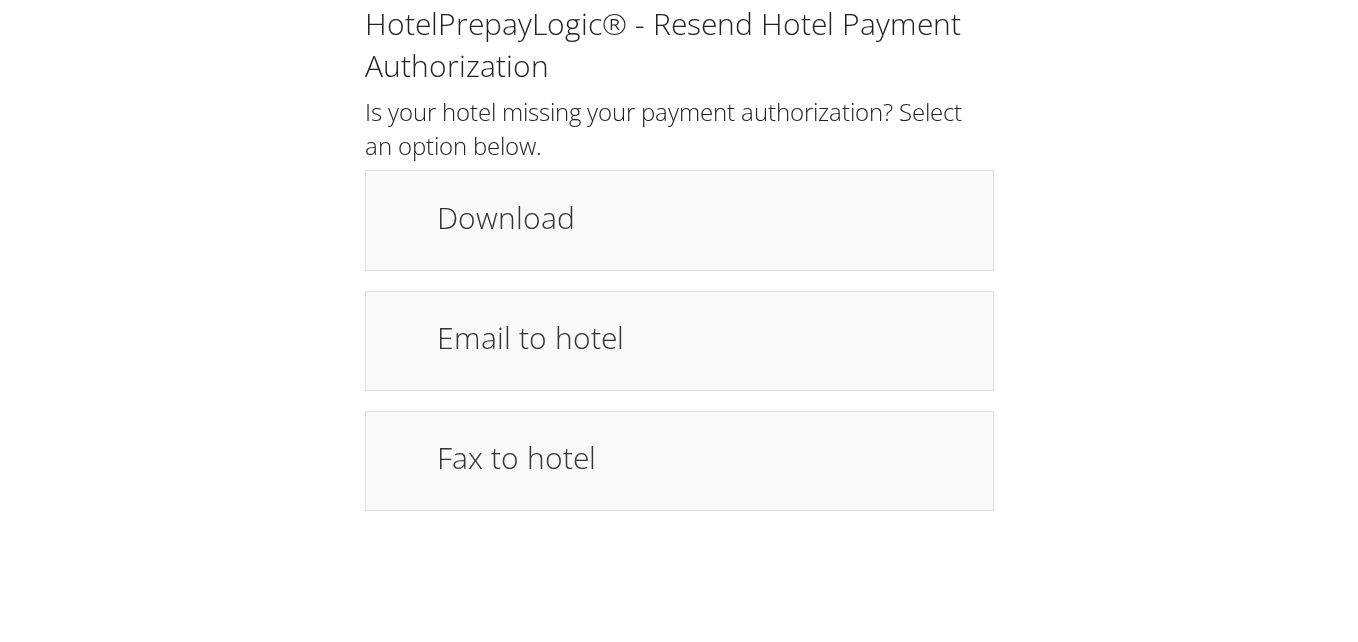 scroll, scrollTop: 0, scrollLeft: 0, axis: both 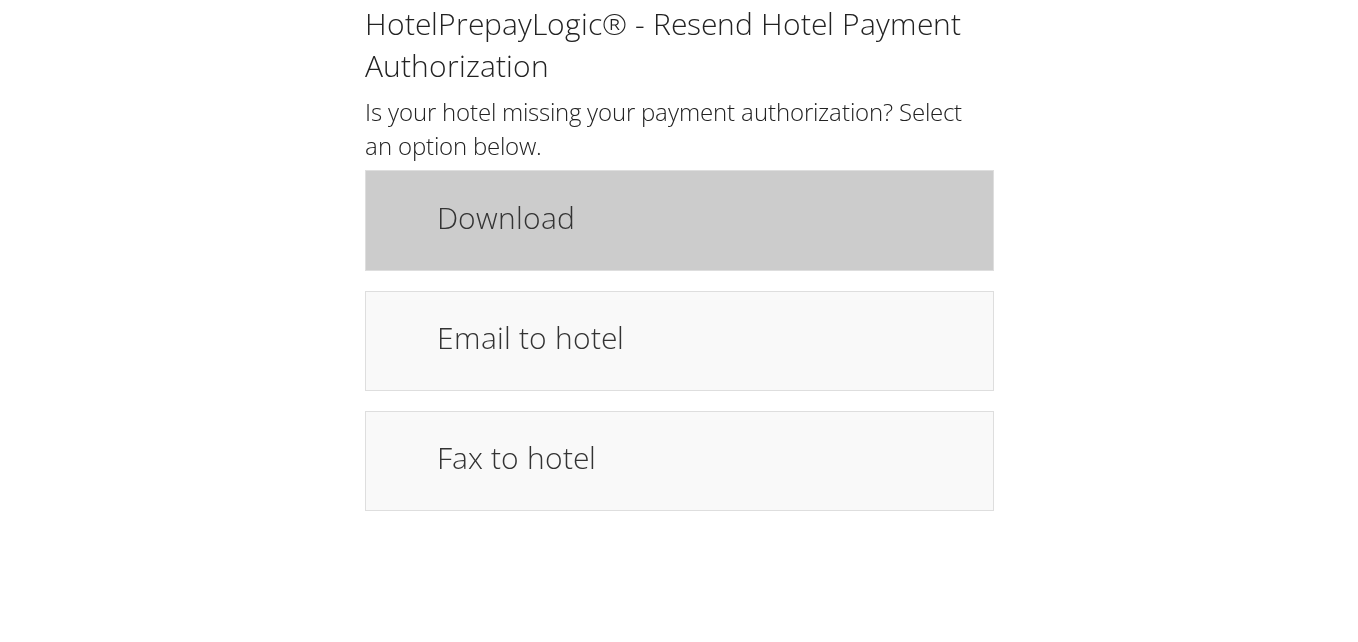 click on "Download" at bounding box center [679, 220] 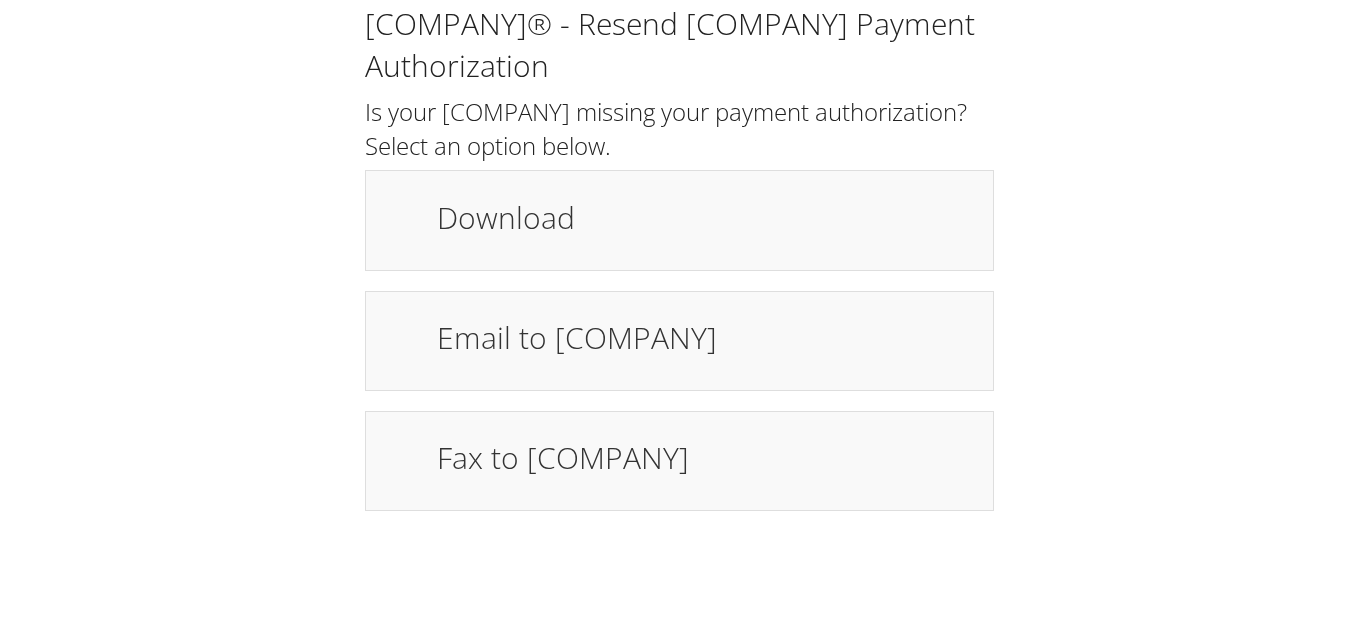 scroll, scrollTop: 0, scrollLeft: 0, axis: both 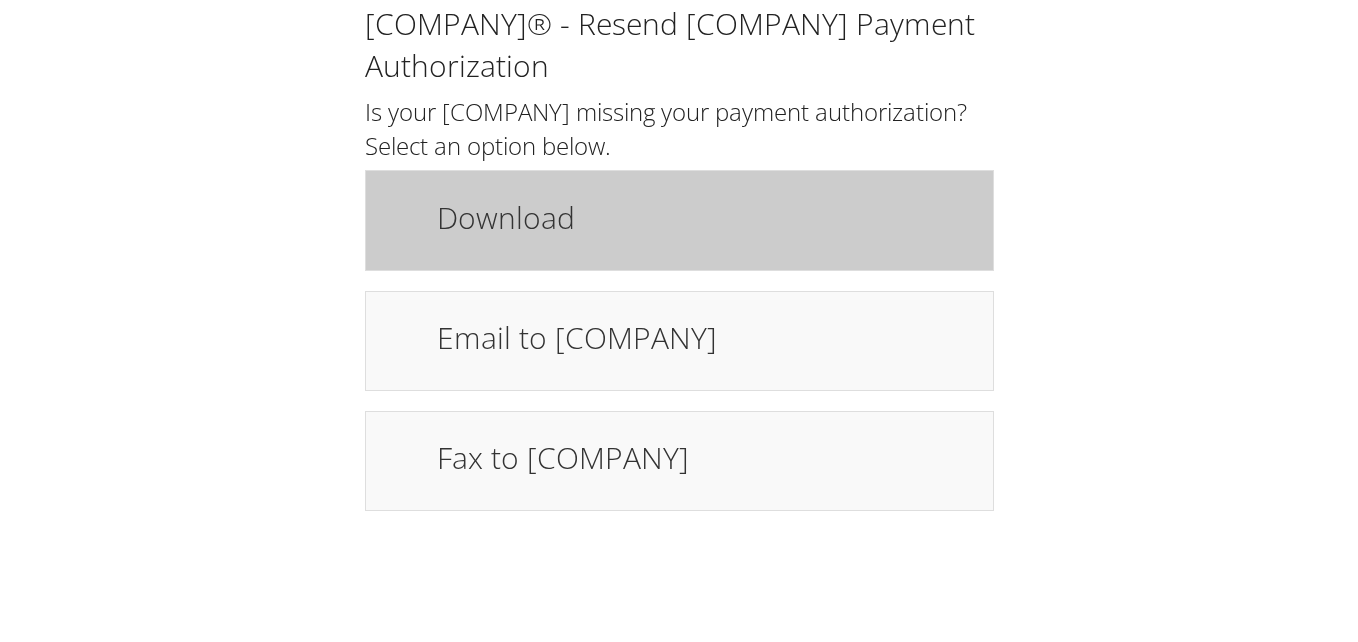 click on "Download" at bounding box center [705, 217] 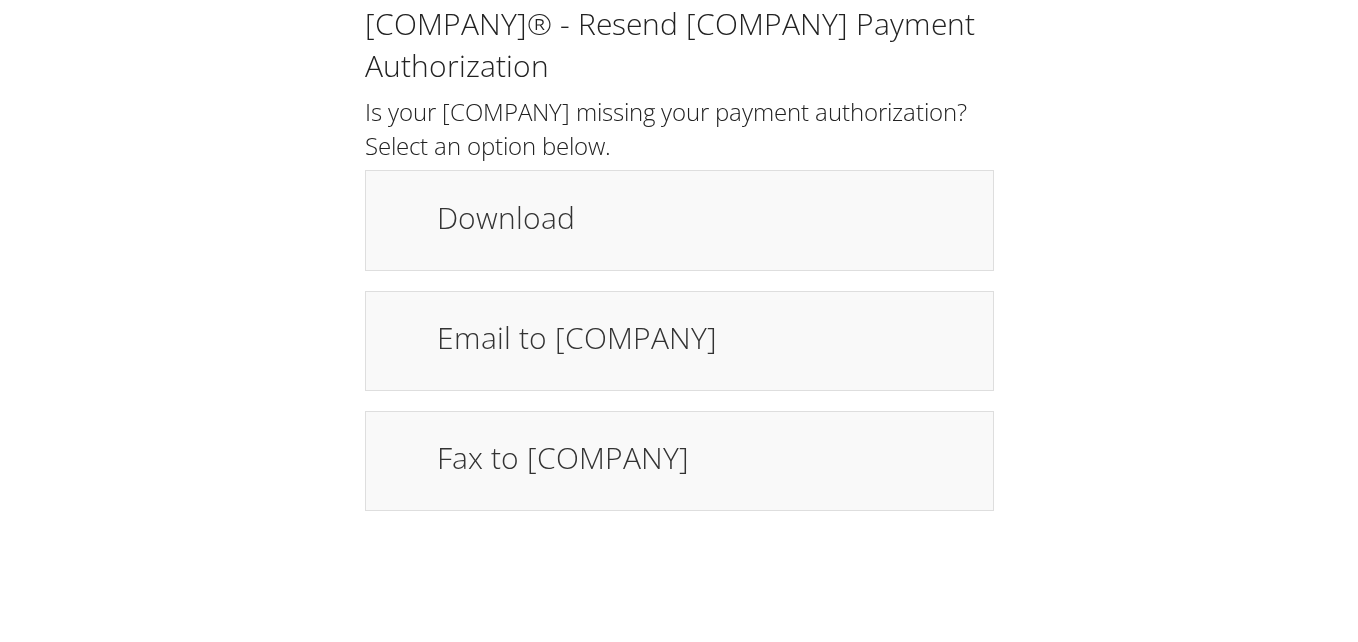 click on "HotelPrepayLogic® - Resend Hotel Payment Authorization
Is your hotel missing your payment authorization? Select an option below.
Download
Email to hotel
Fax to hotel
Resend" at bounding box center [679, 265] 